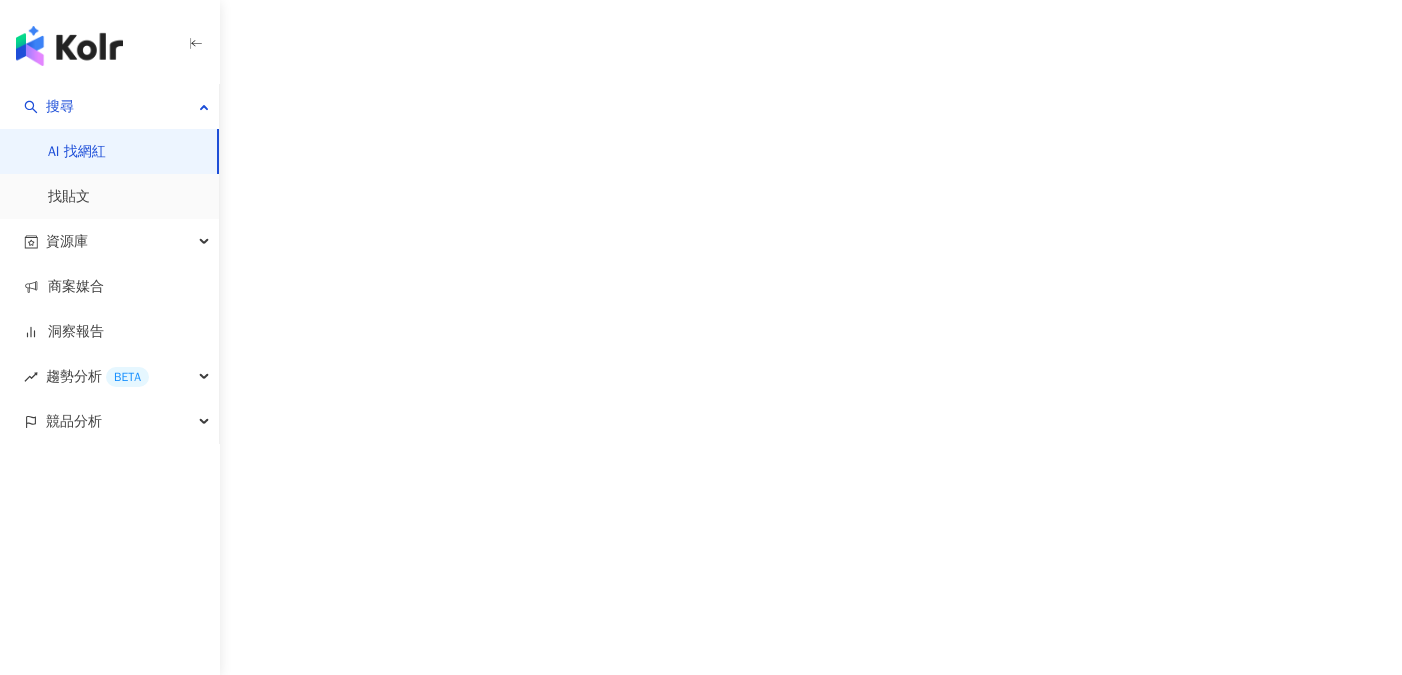 scroll, scrollTop: 0, scrollLeft: 0, axis: both 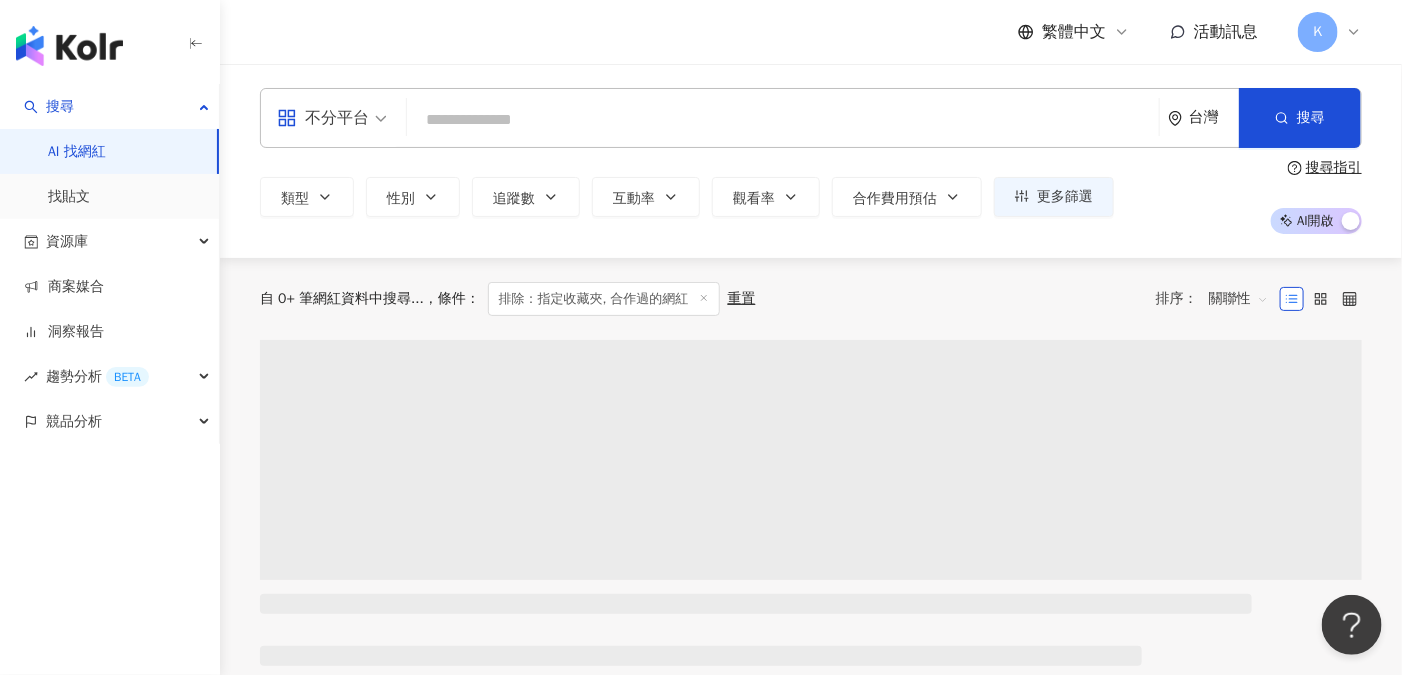 click at bounding box center (783, 120) 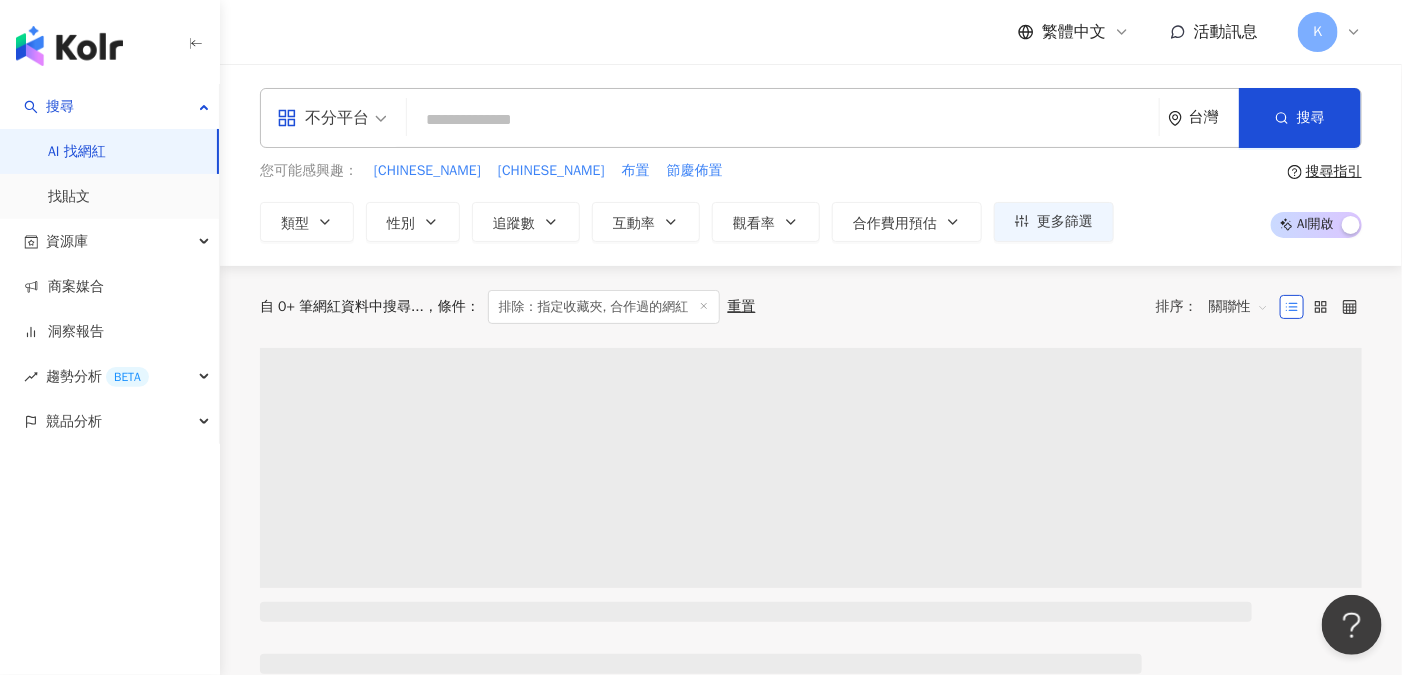 type on "*******" 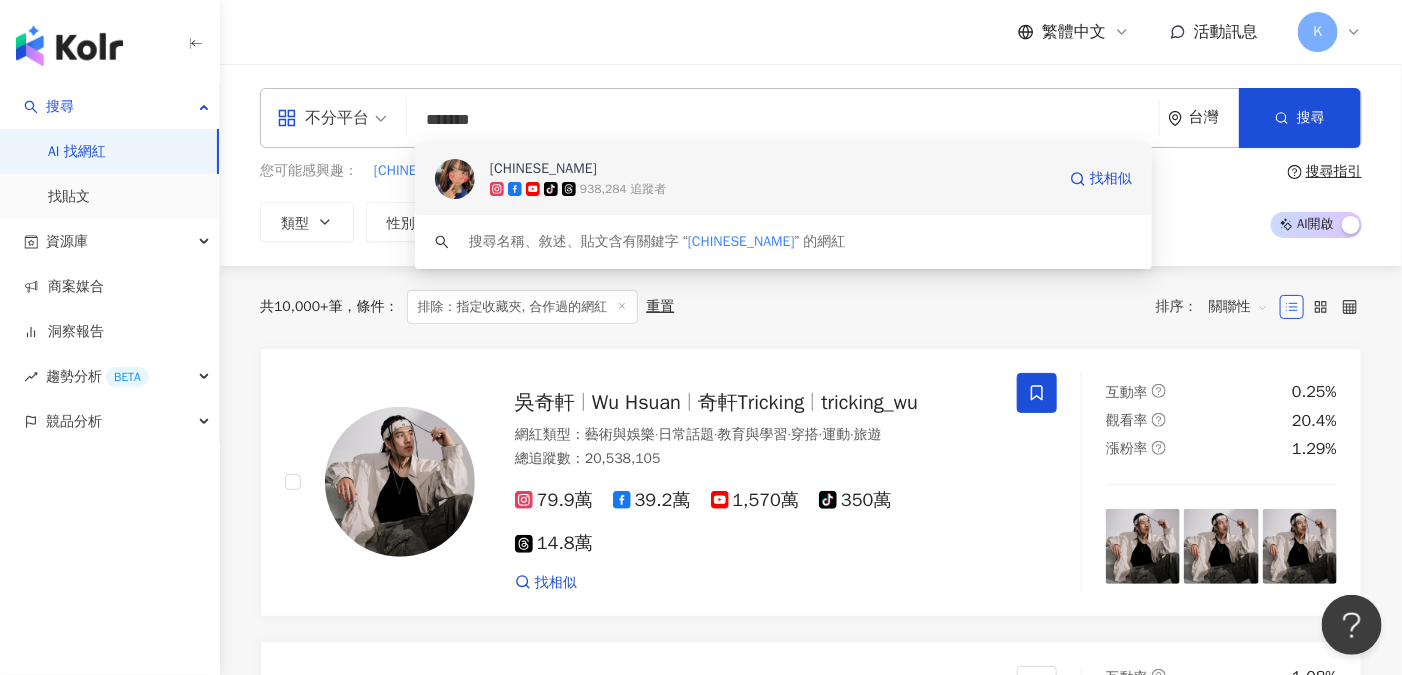click on "🧀魔法少女雞城武🧀⁶⁶⁶" at bounding box center (543, 169) 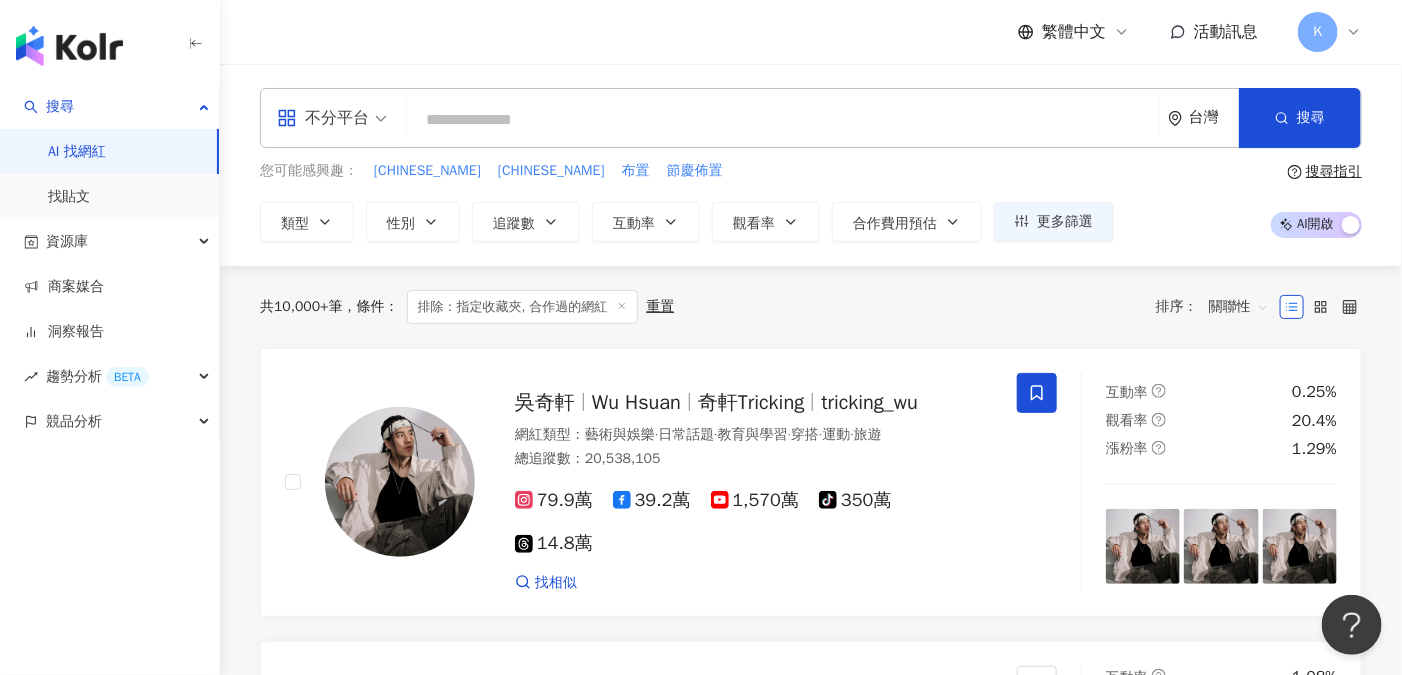 paste on "**********" 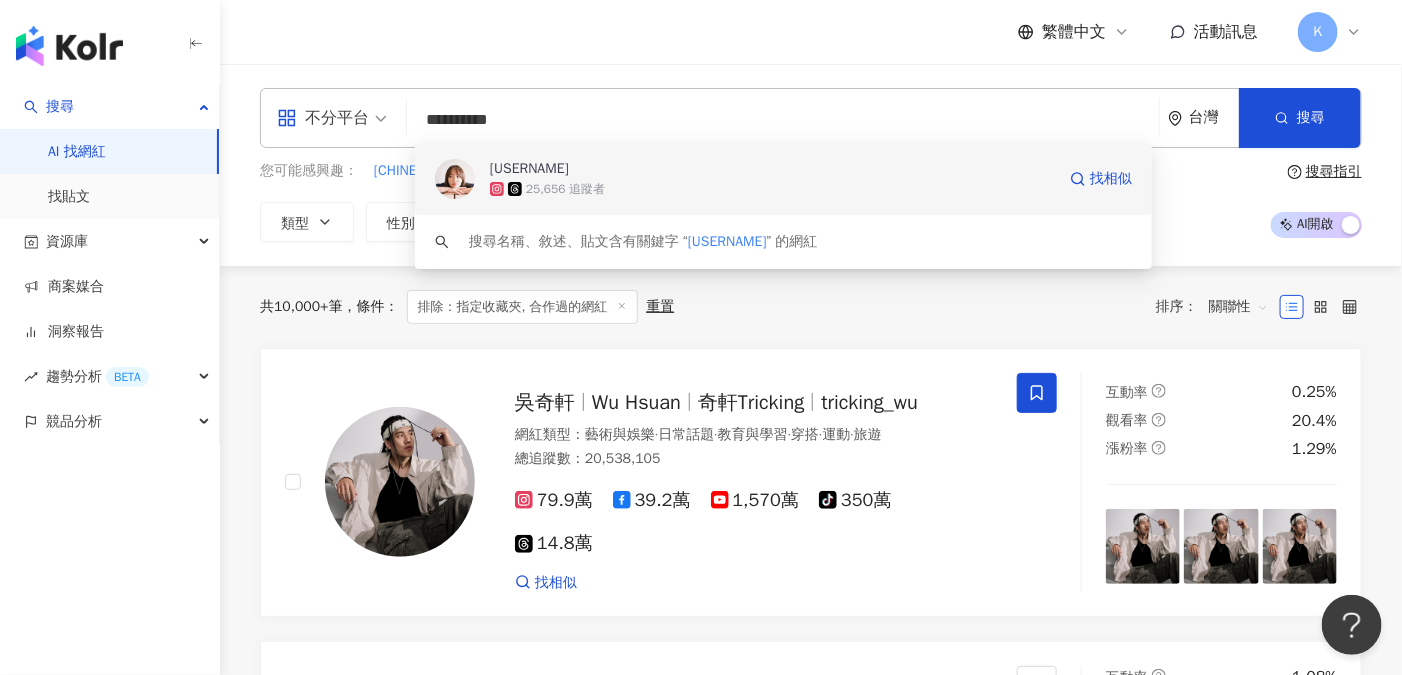 click on "kankanatan" at bounding box center (529, 169) 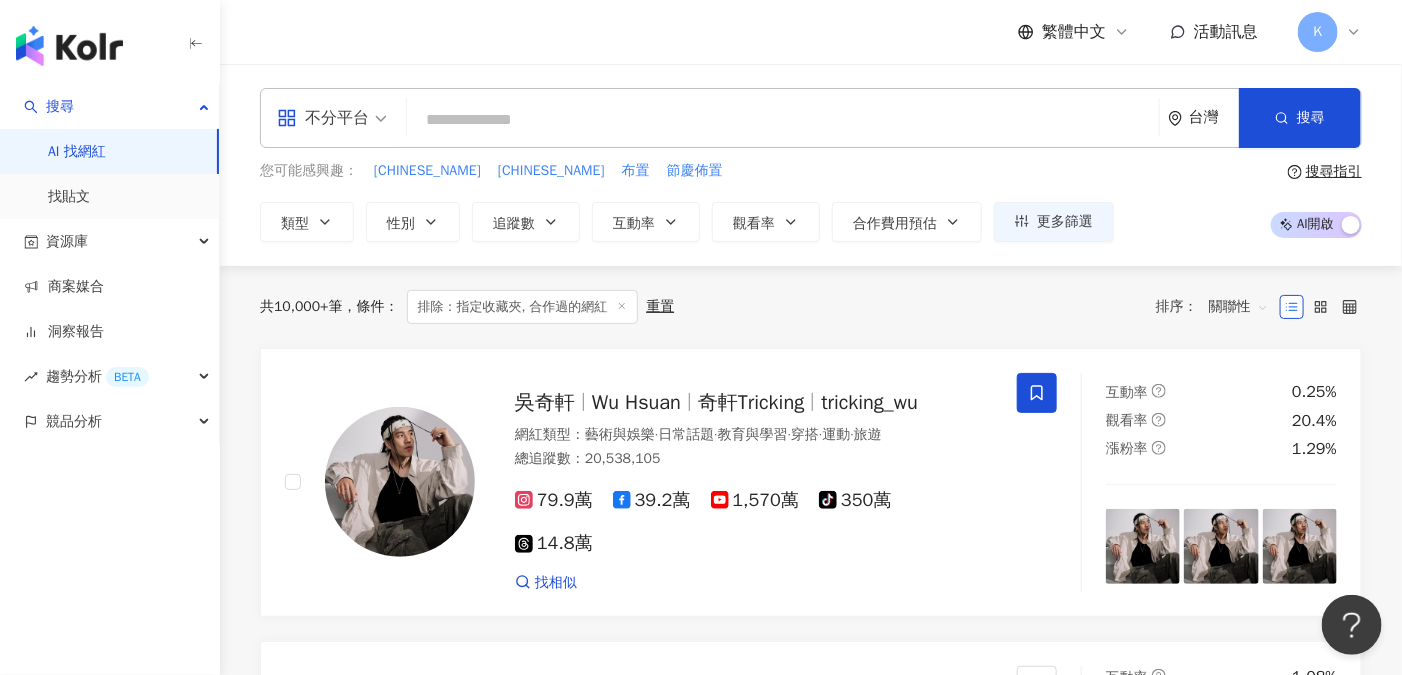paste on "***" 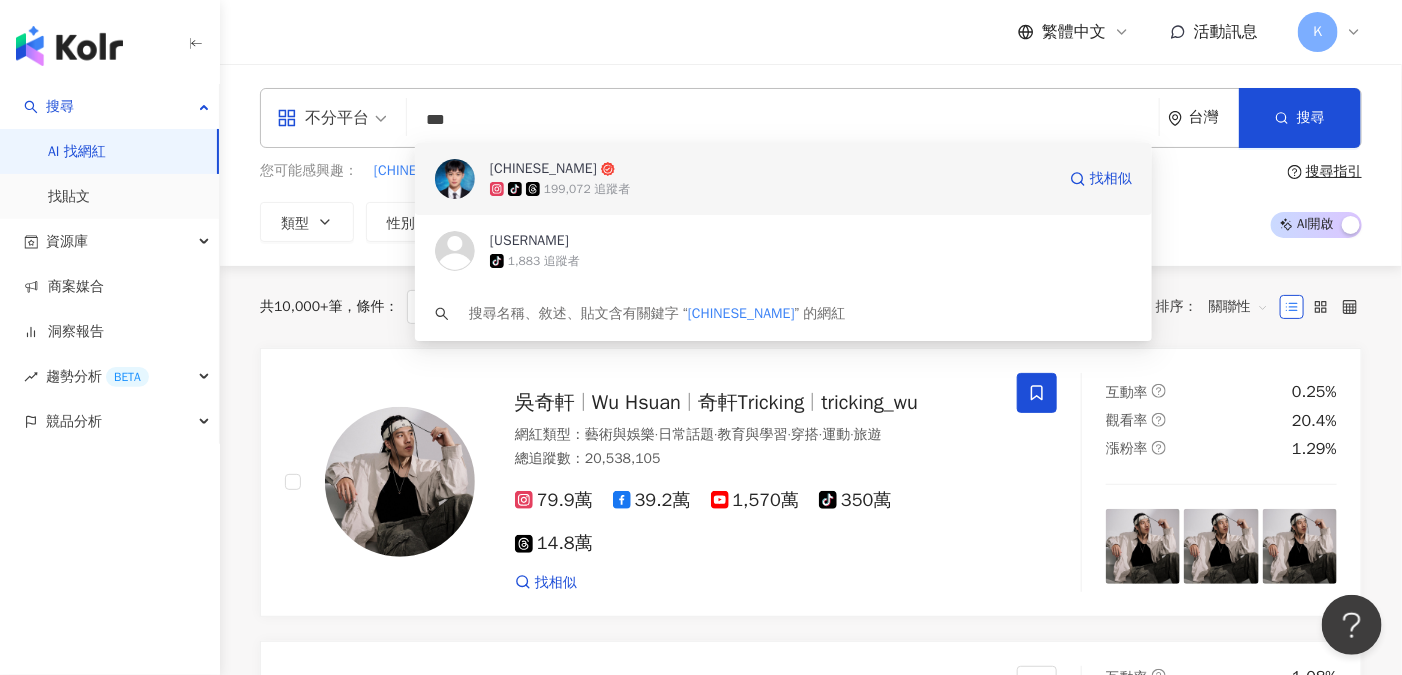 click on "范淇詠" at bounding box center [543, 169] 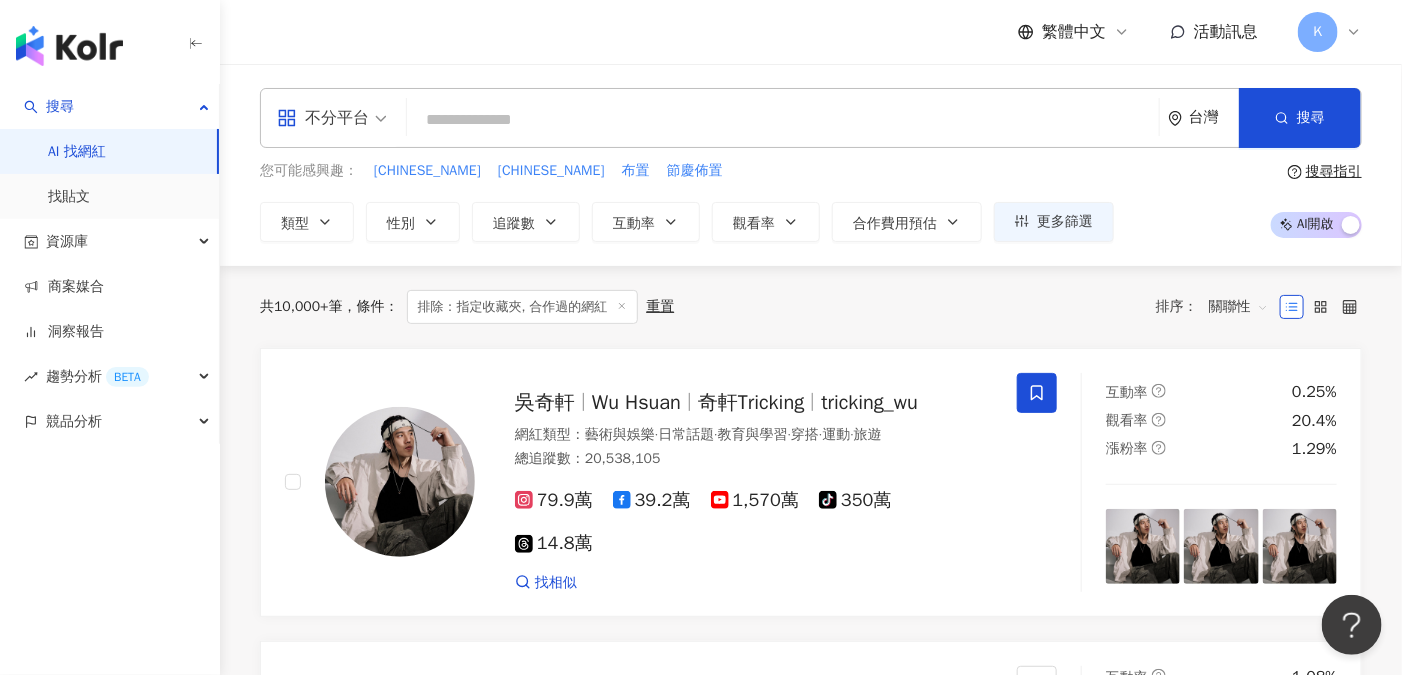 click at bounding box center [783, 120] 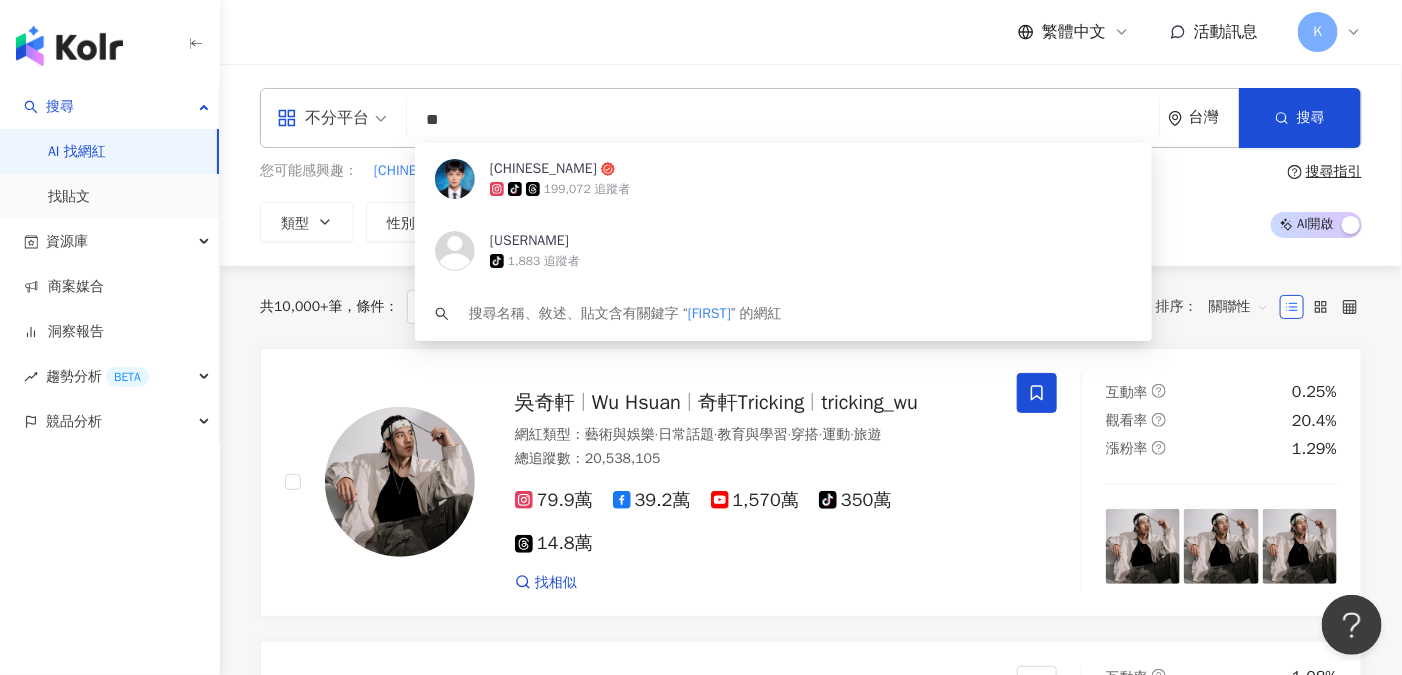 type on "**" 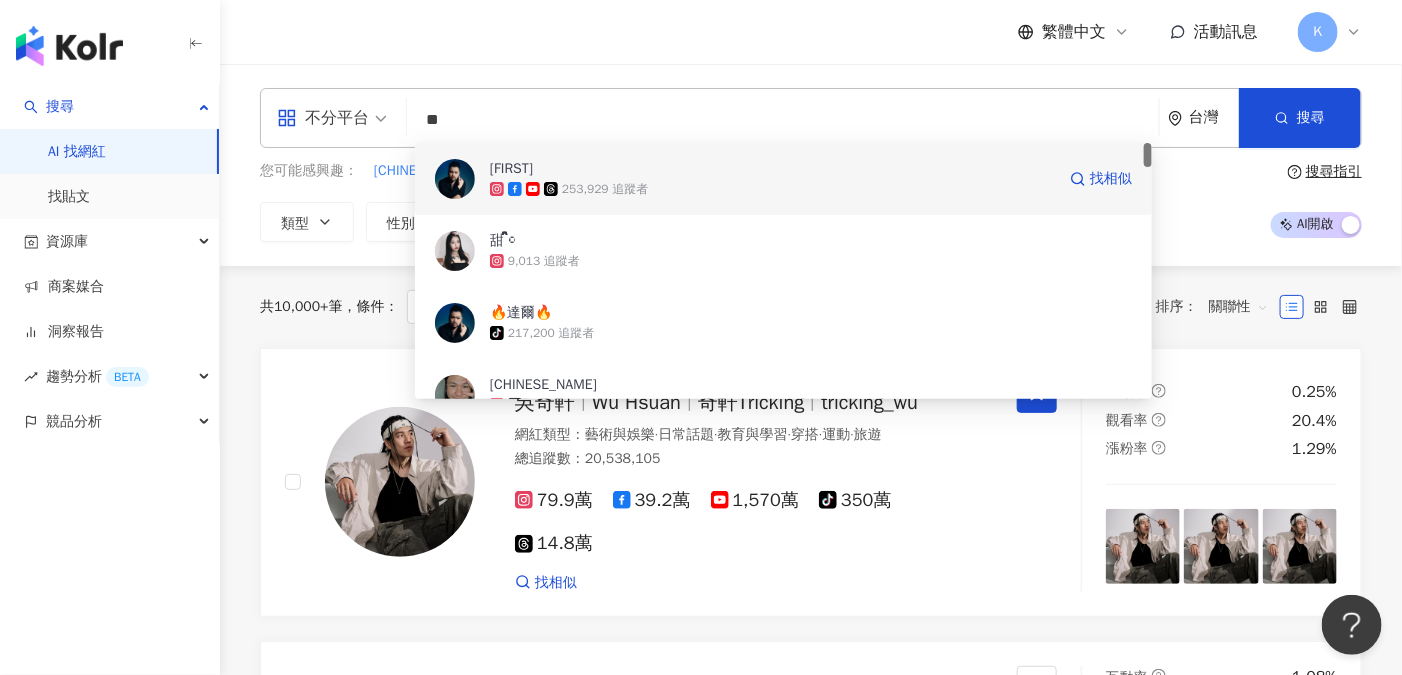 click on "達爾" at bounding box center (511, 169) 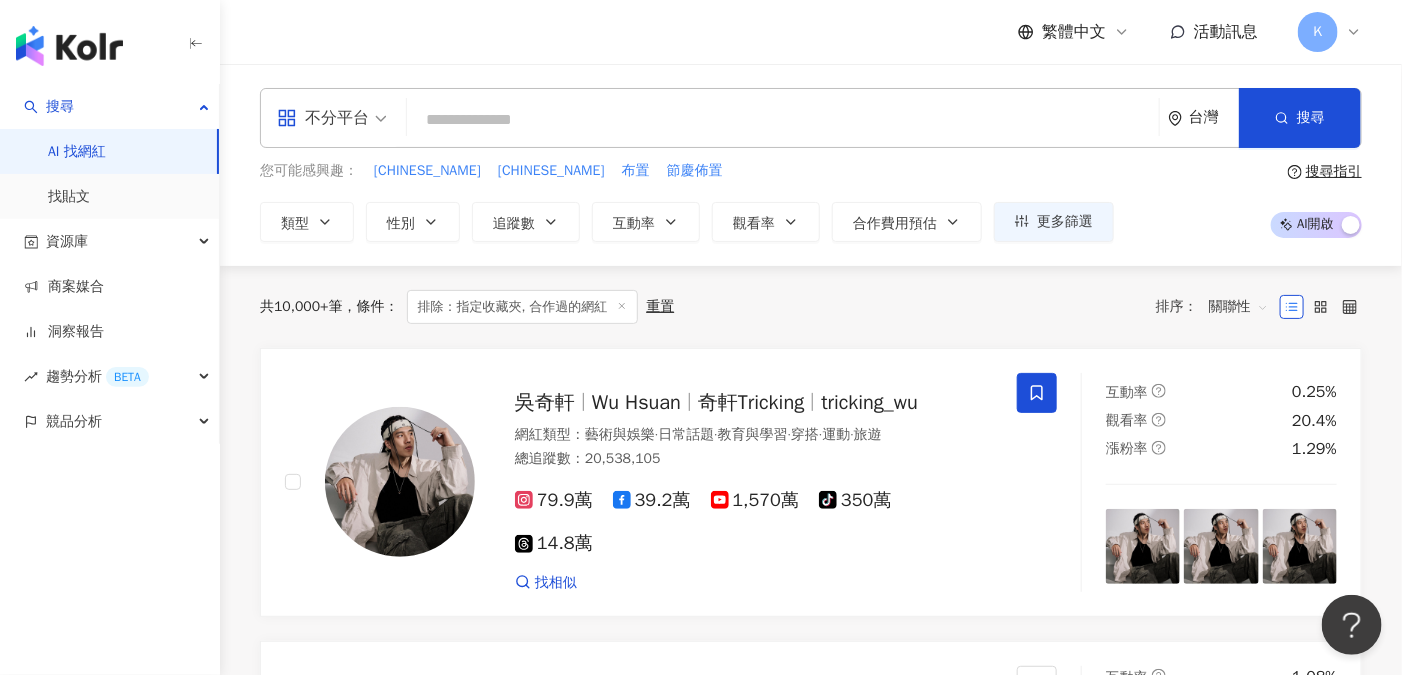 paste on "******" 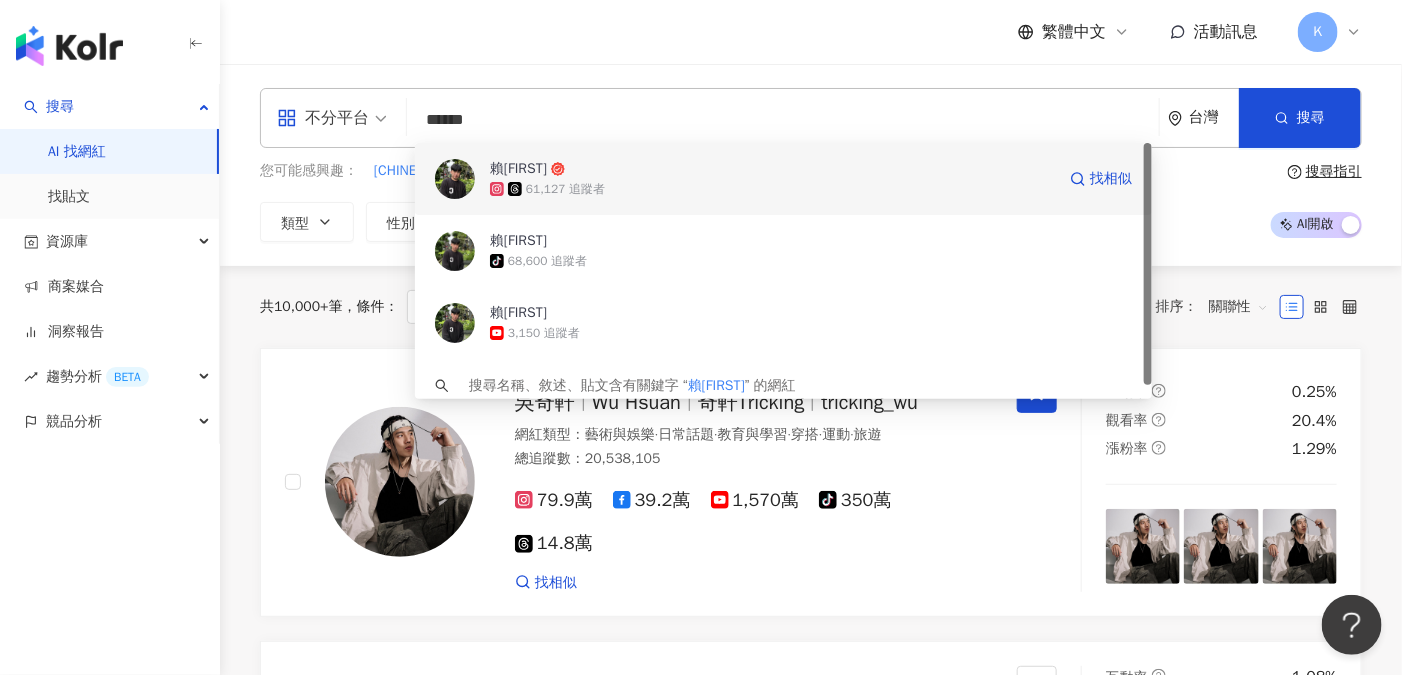 click on "賴Allen" at bounding box center (518, 169) 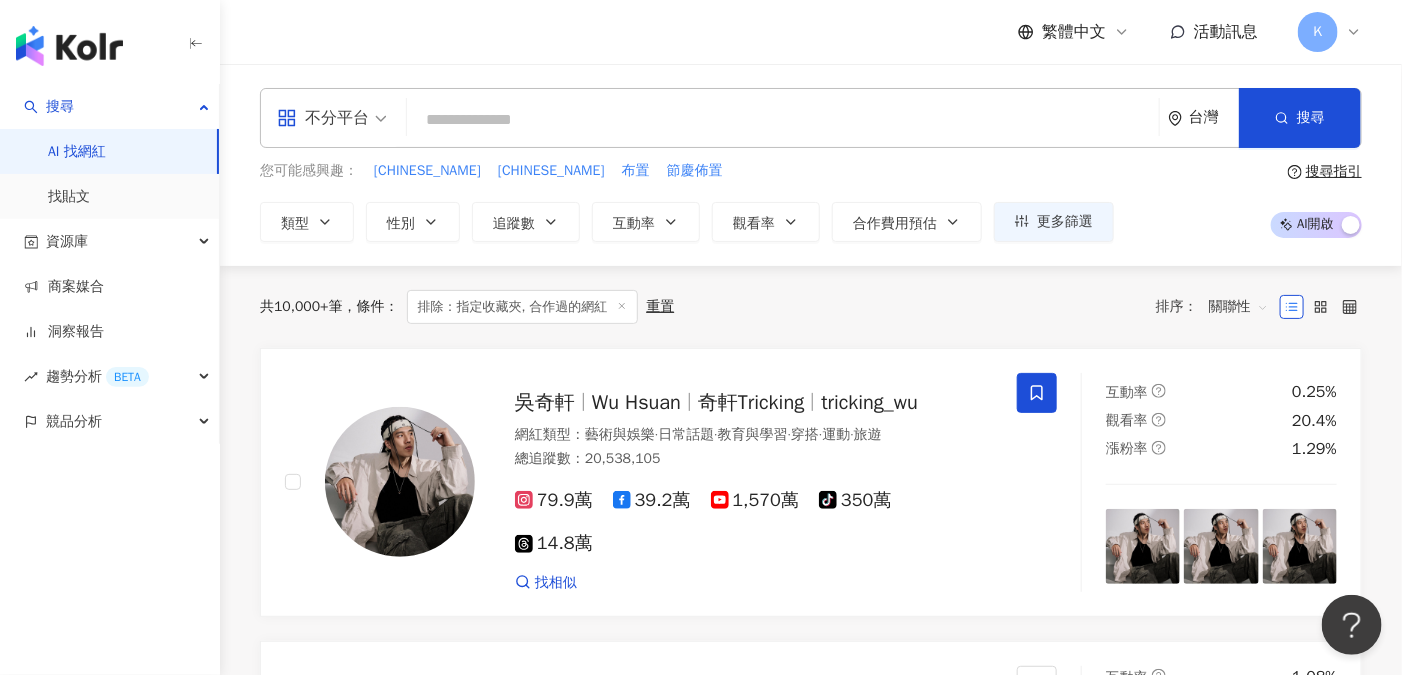 click at bounding box center (783, 120) 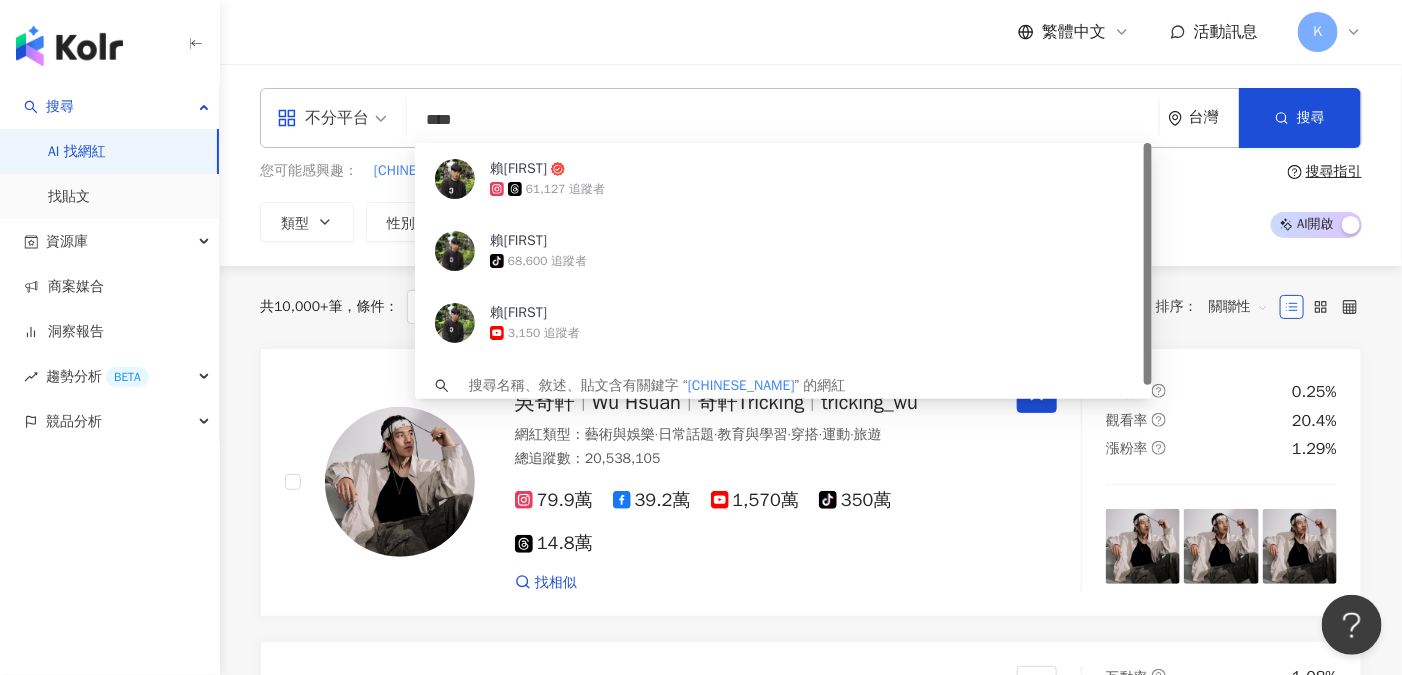 type on "***" 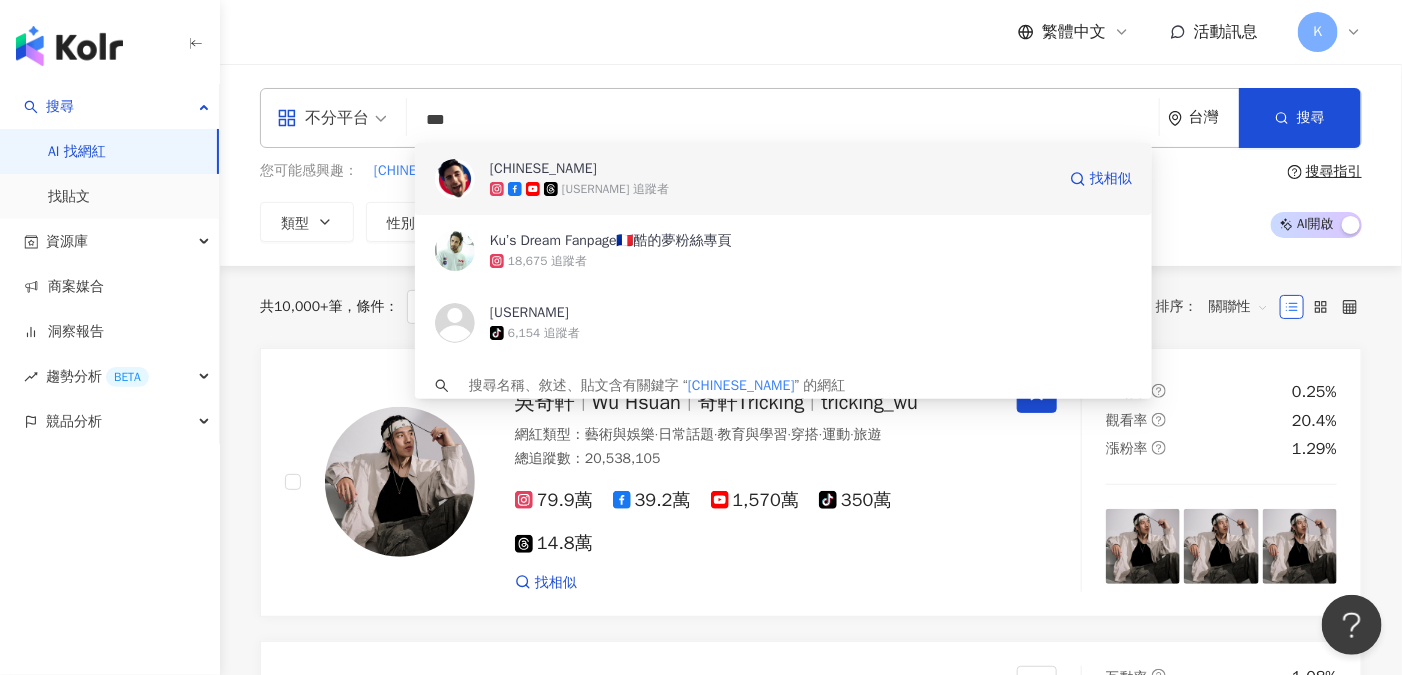 click on "Ku's dream酷的夢" at bounding box center [543, 169] 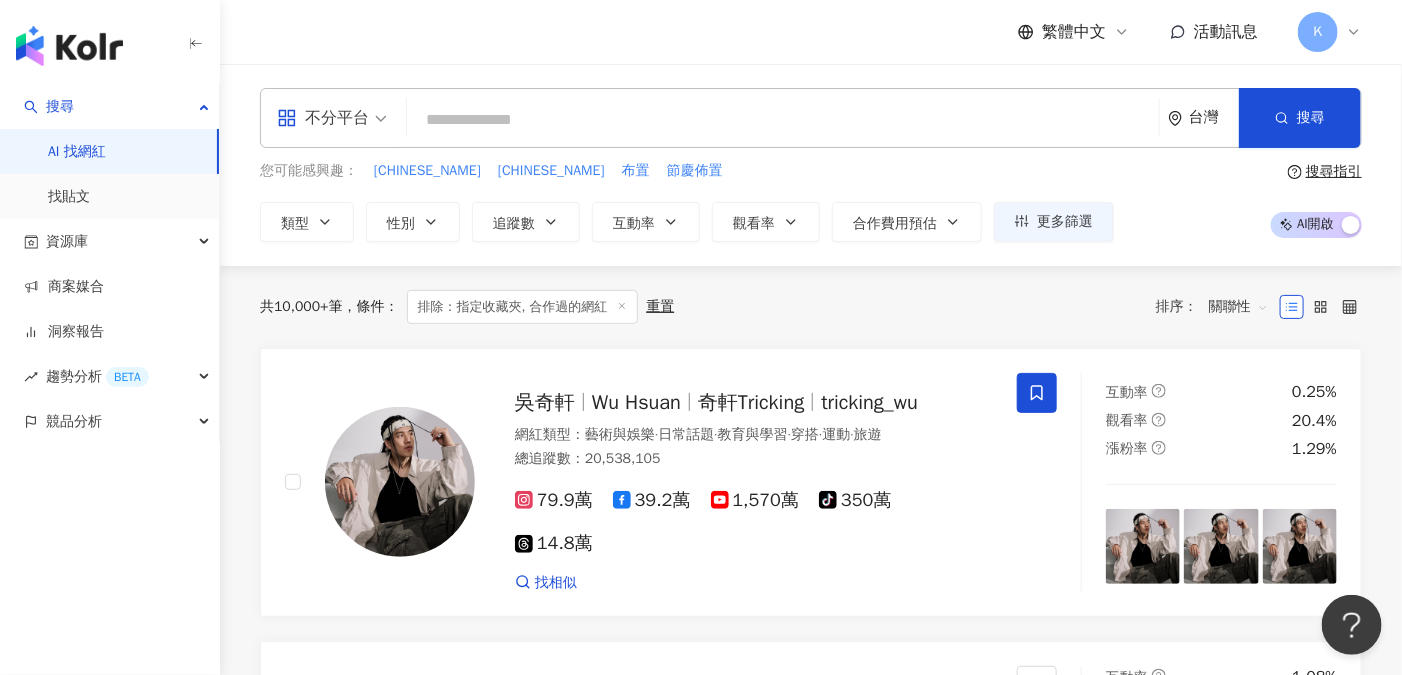 click at bounding box center [783, 120] 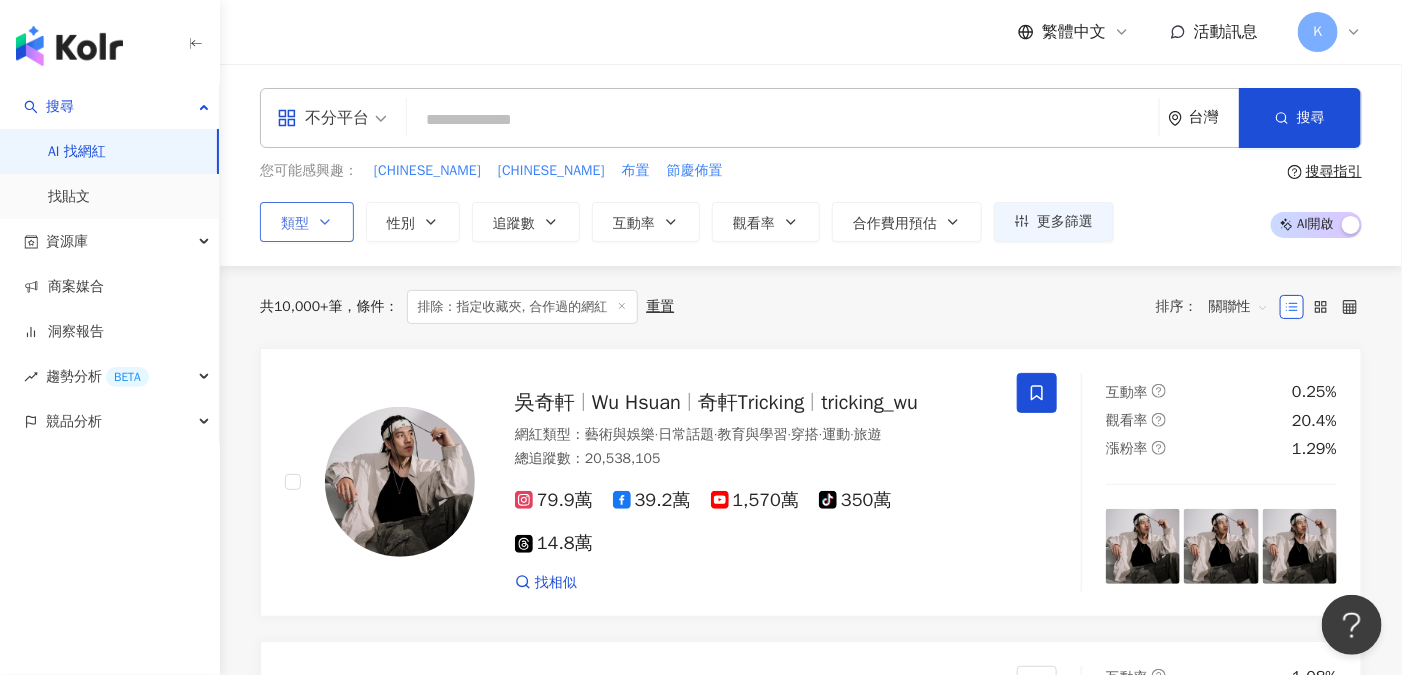 click 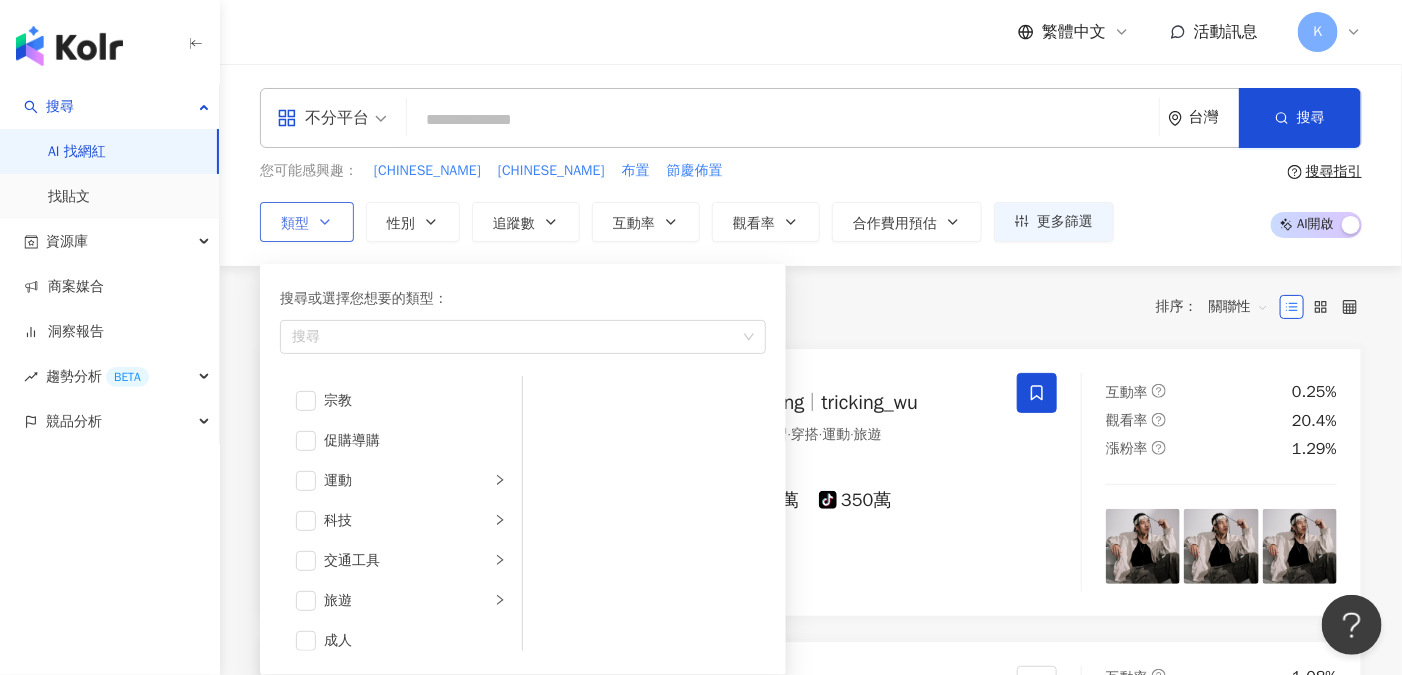 scroll, scrollTop: 692, scrollLeft: 0, axis: vertical 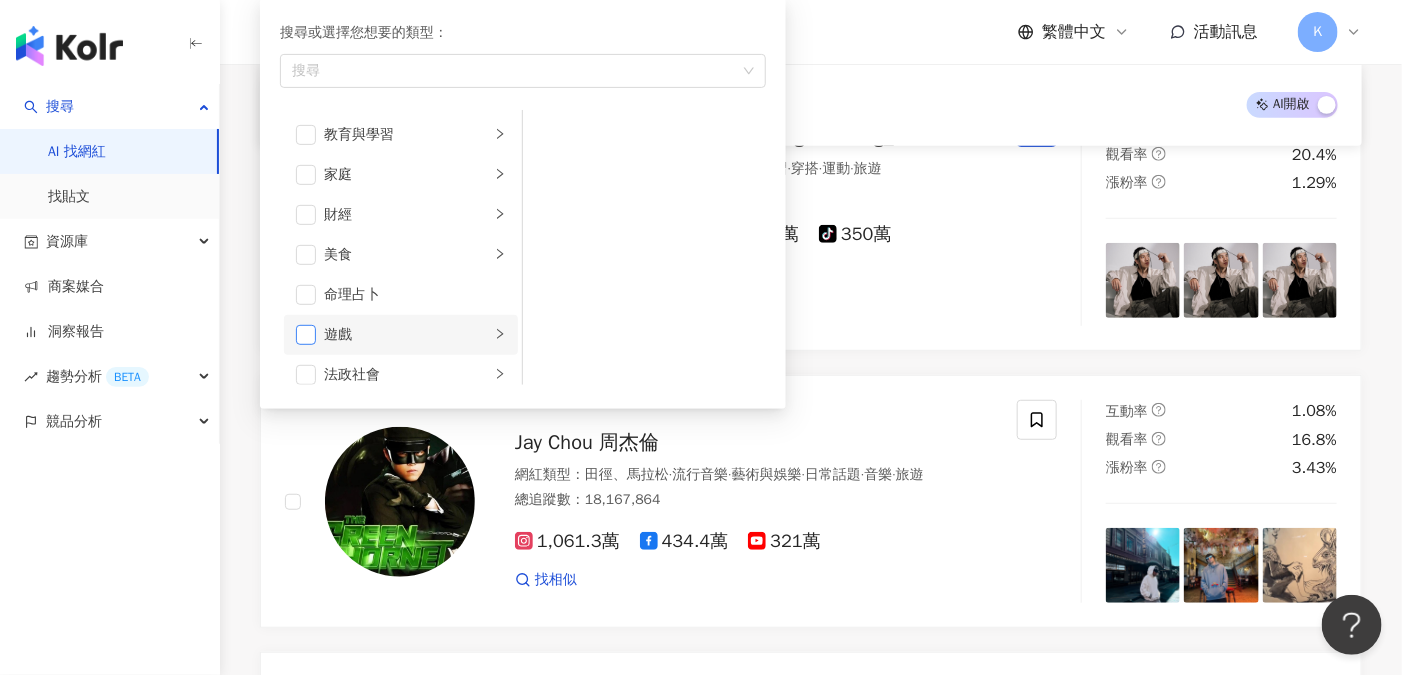 click at bounding box center (306, 335) 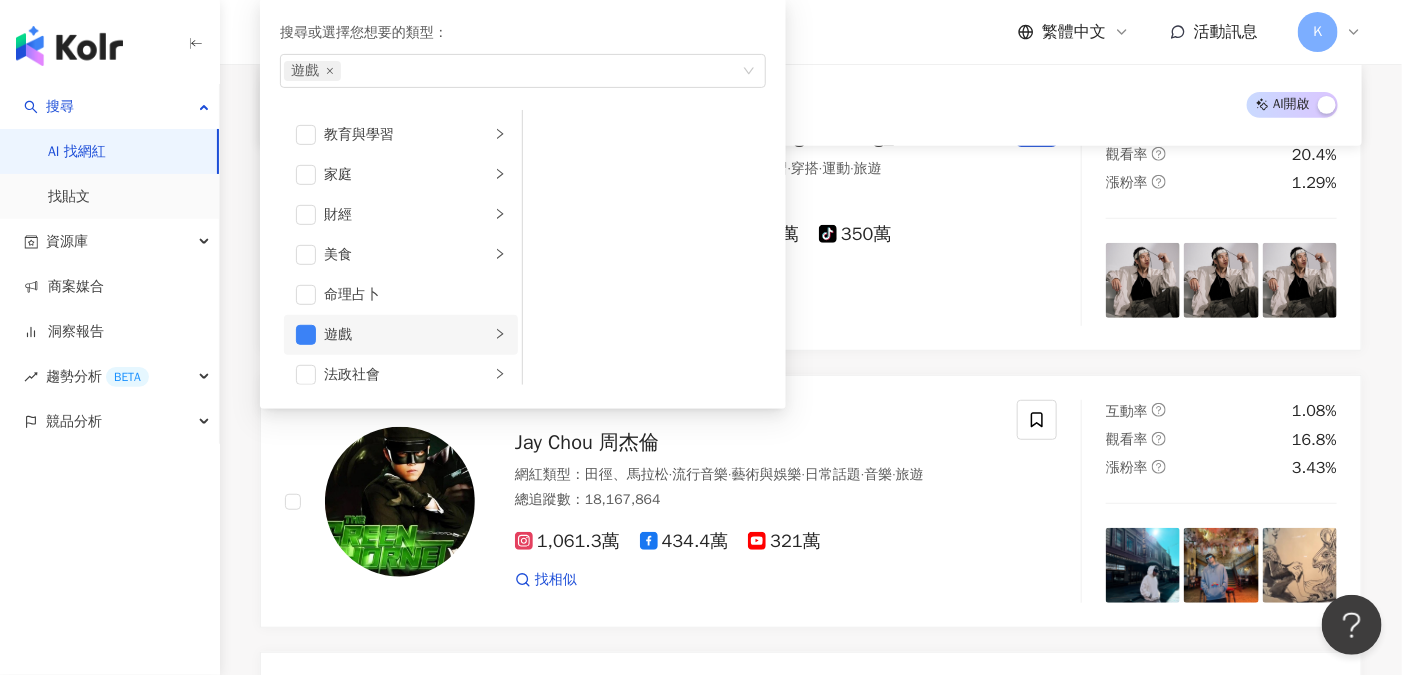 click on "遊戲" at bounding box center (407, 335) 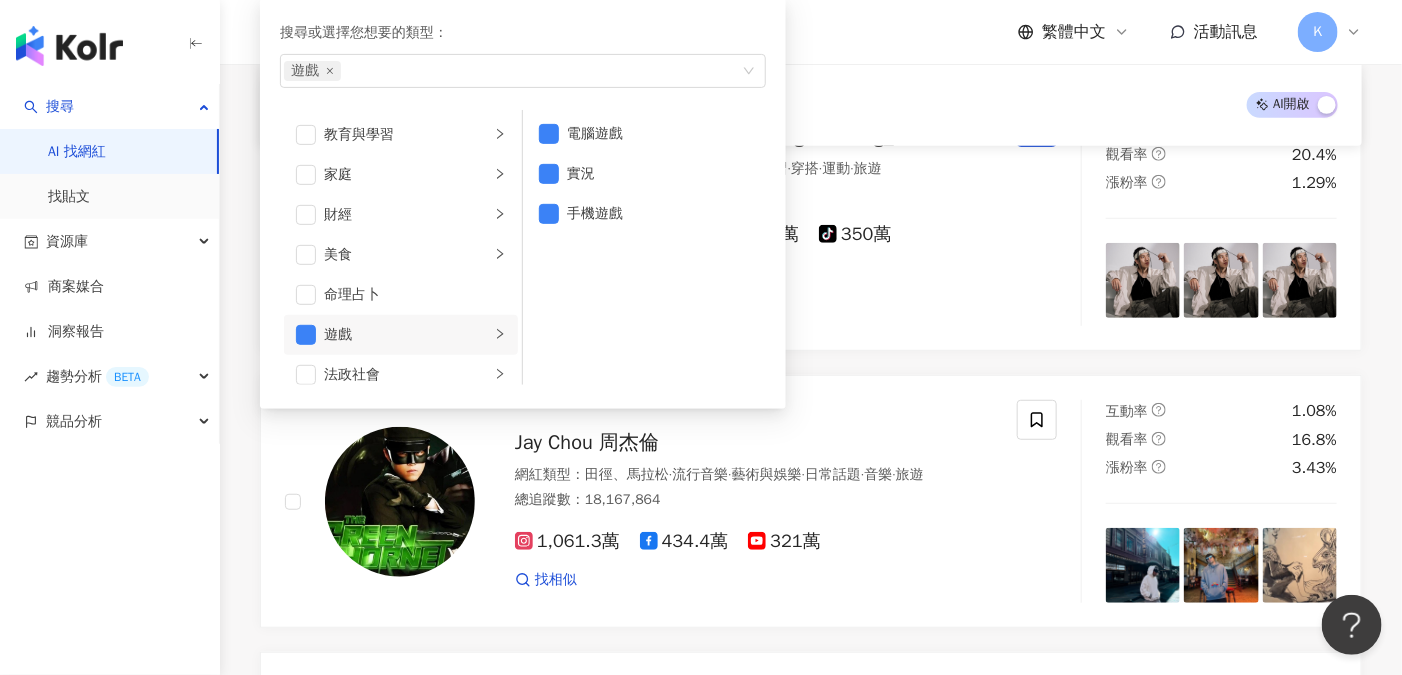 click on "遊戲" at bounding box center [407, 335] 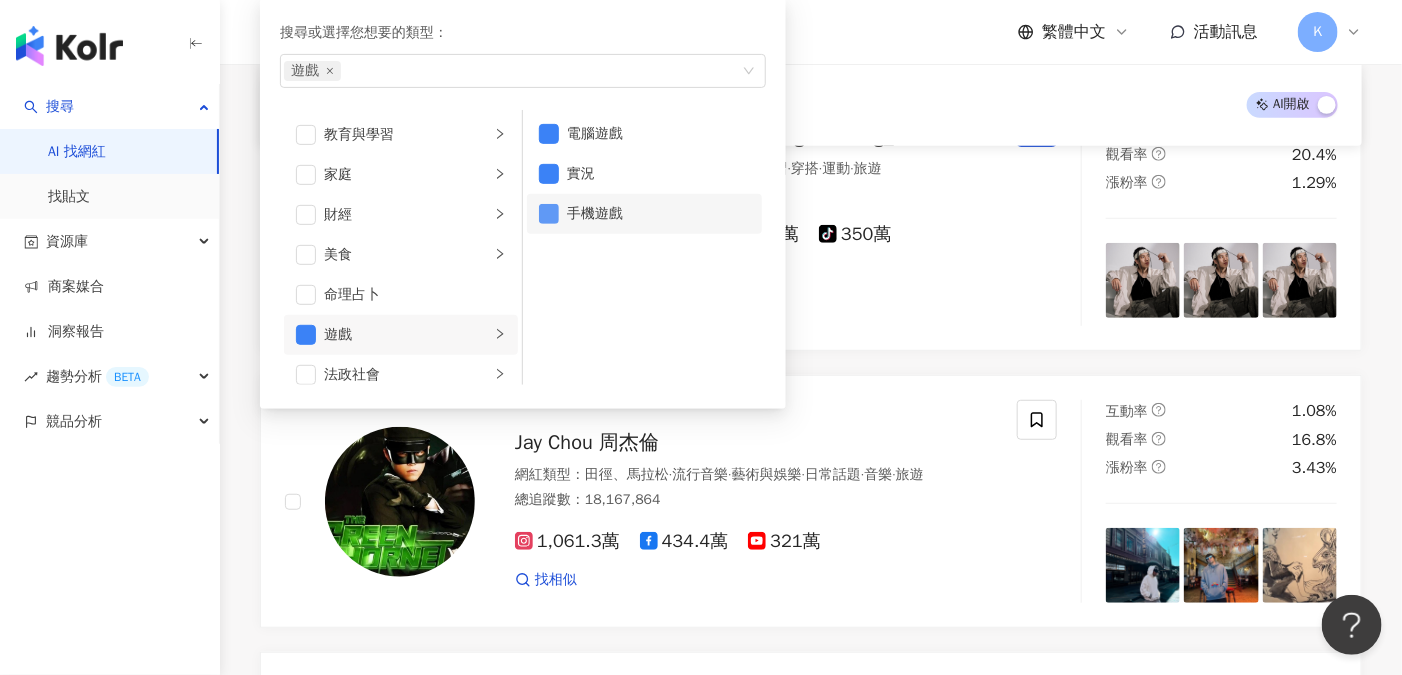 click at bounding box center (549, 214) 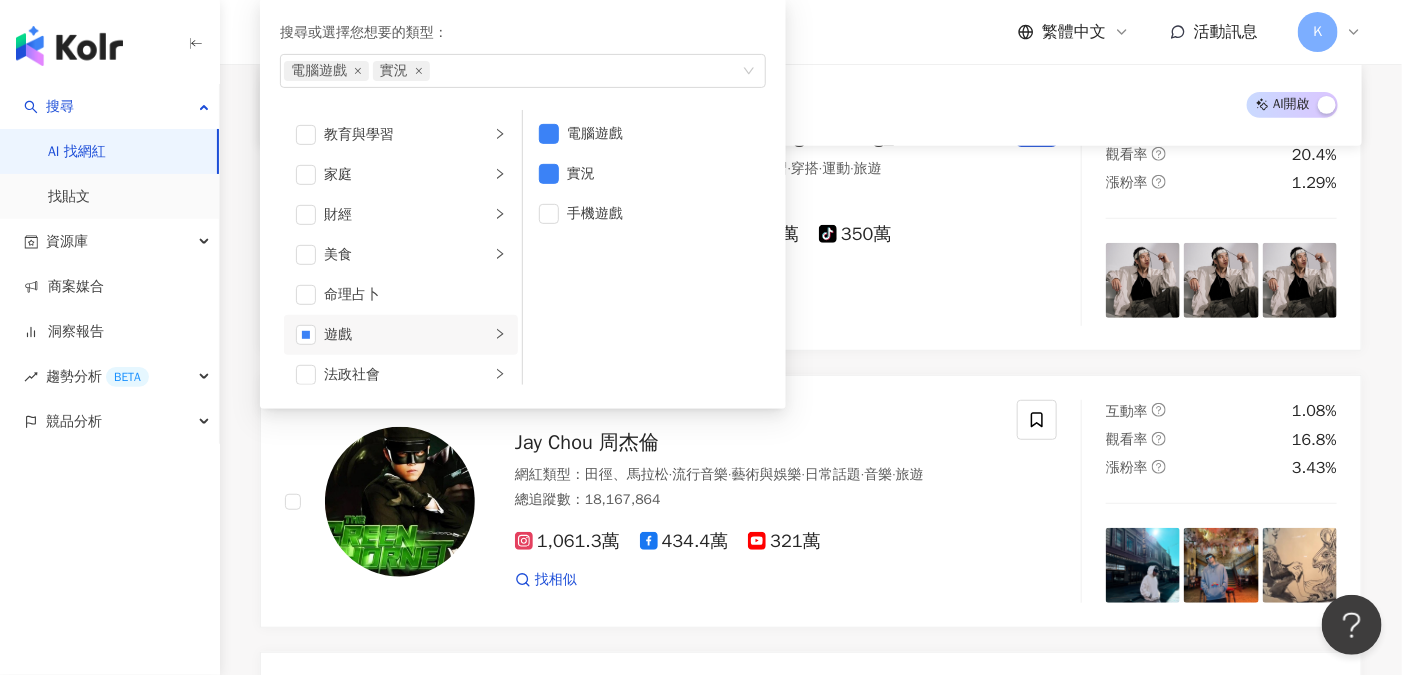 type 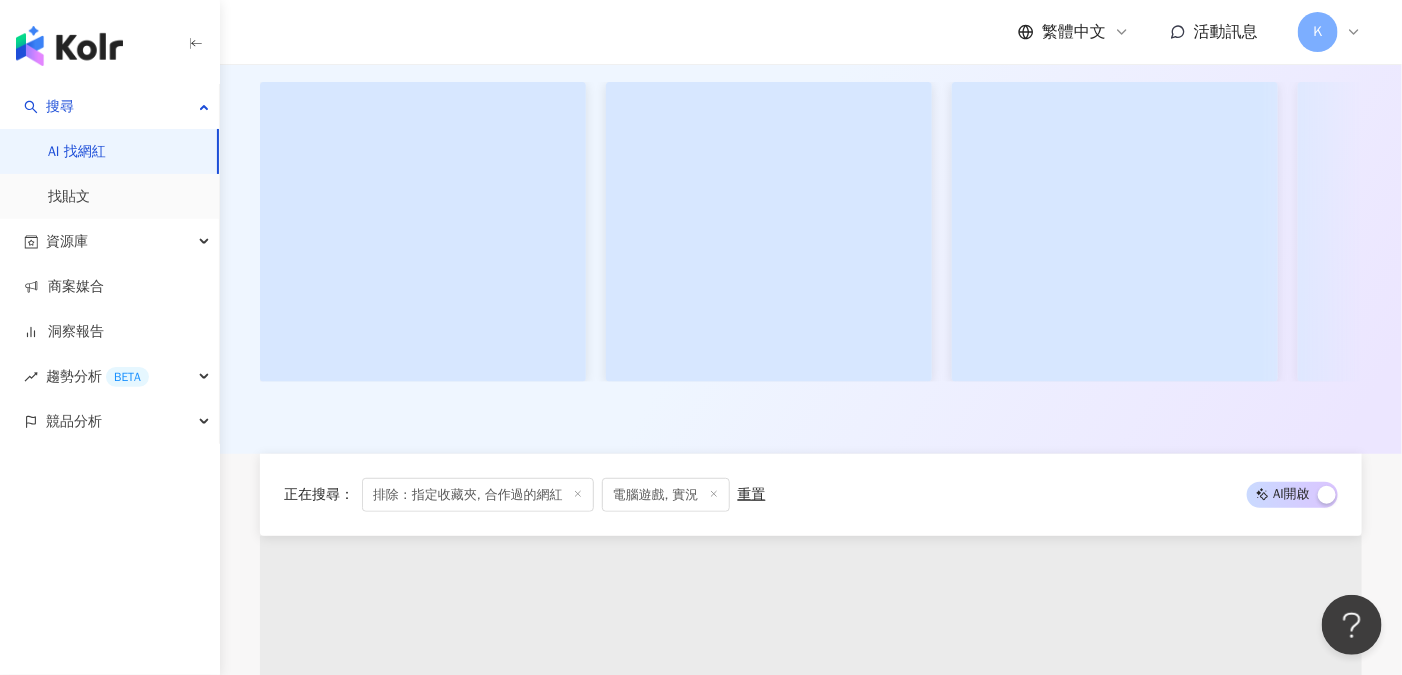 scroll, scrollTop: 0, scrollLeft: 0, axis: both 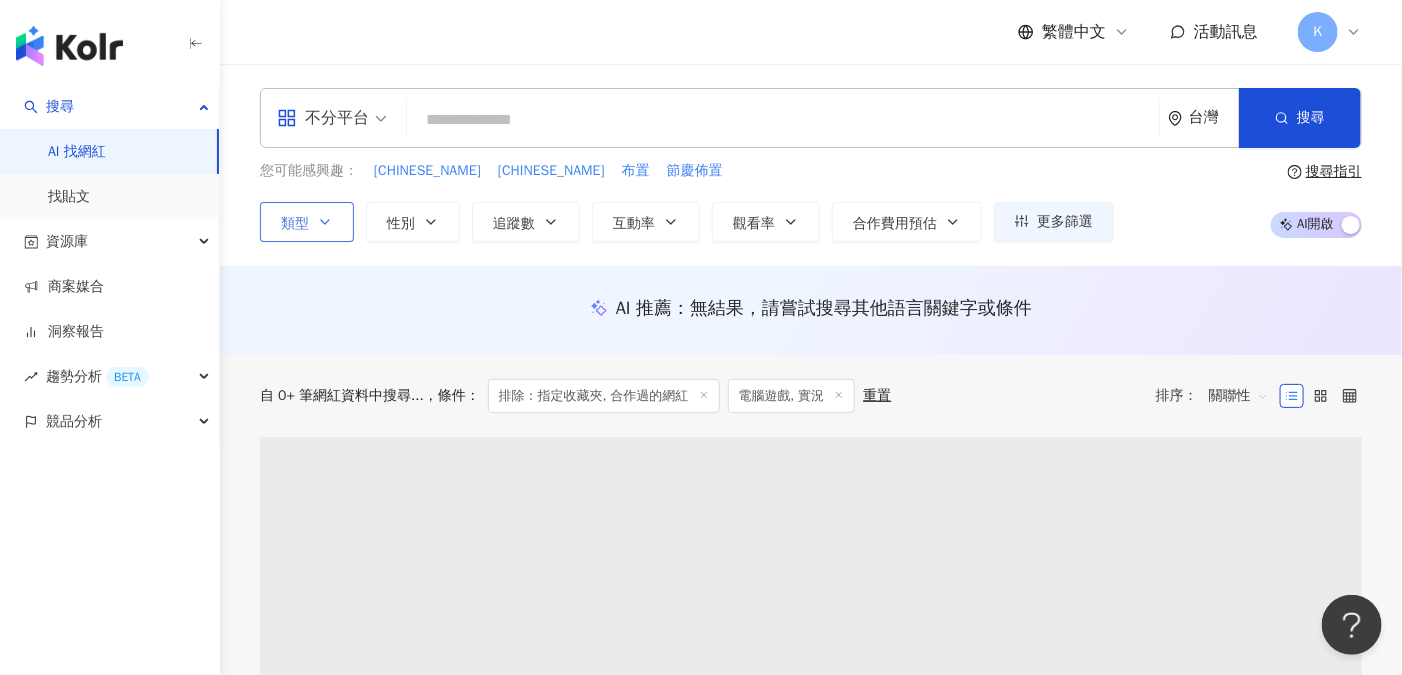 click at bounding box center [783, 120] 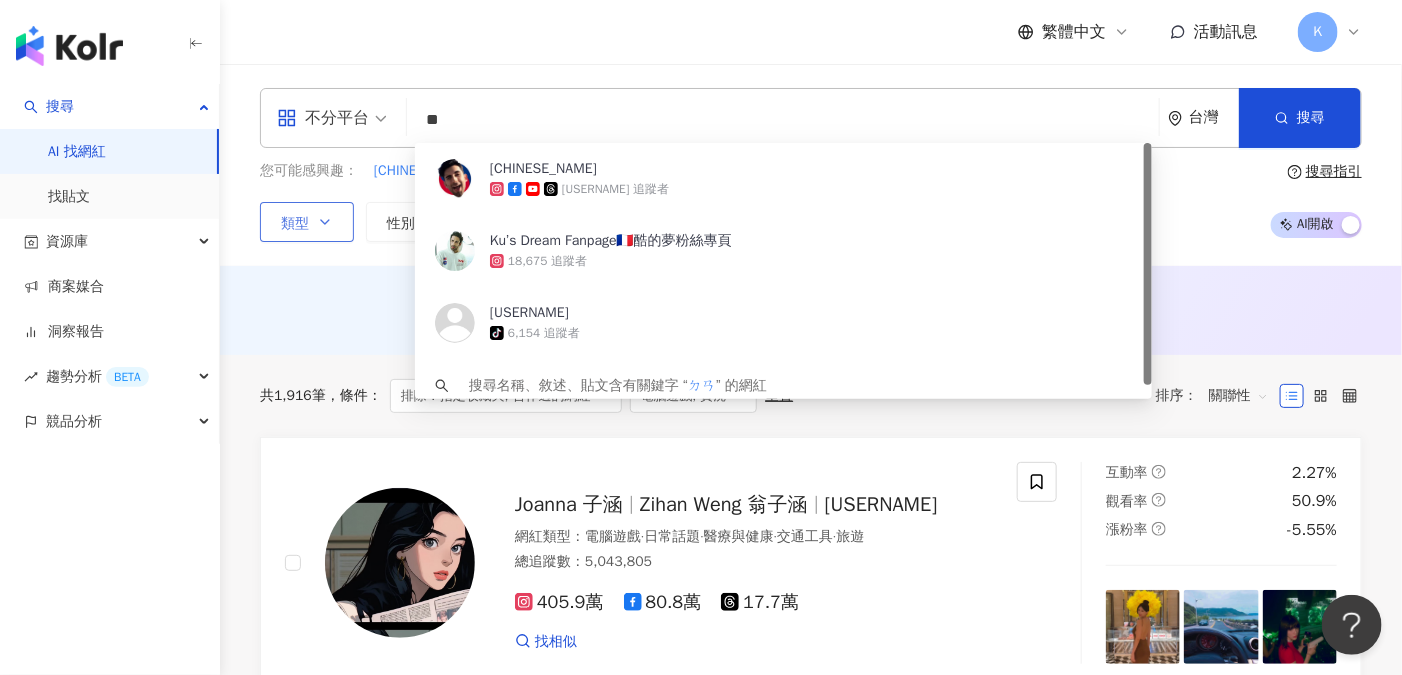 type on "*" 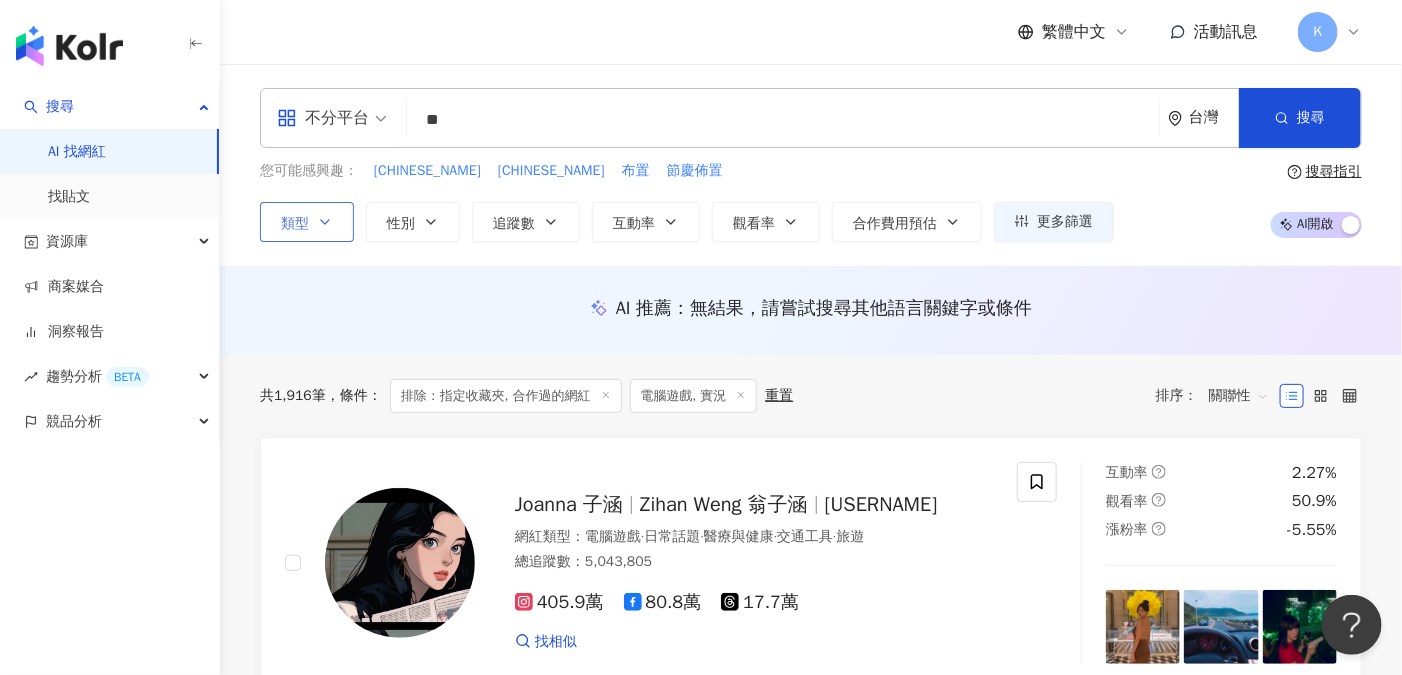 type on "*" 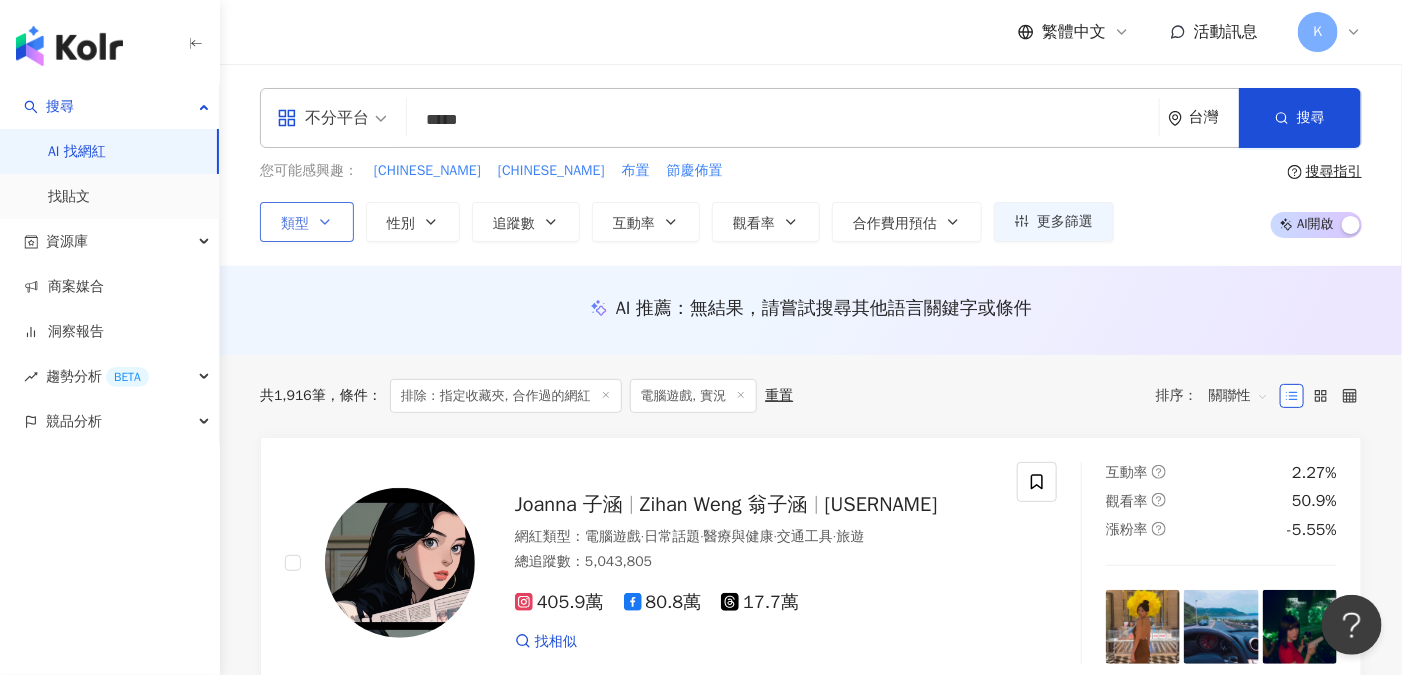 type on "*****" 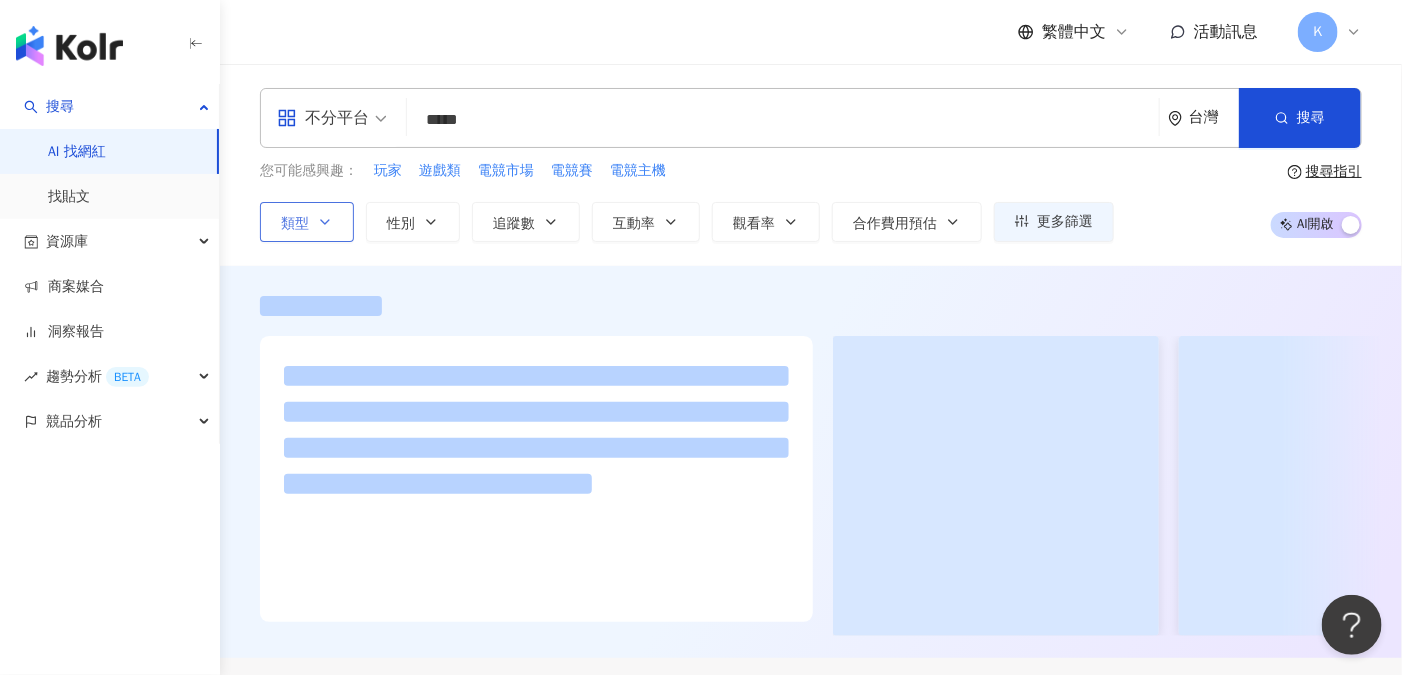 click on "不分平台 ***** 台灣 搜尋 customizedTag https://www.tiktok.com/@playgamefan77 網紅類型 遊戲 遊戲 / 電腦遊戲 遊戲 / 手機遊戲 playgamefan77 tiktok-icon 1,410   追蹤者 搜尋名稱、敘述、貼文含有關鍵字 “ 電競 遊戲 ” 的網紅 您可能感興趣： 玩家  遊戲類  電競市場  電競賽  電競主機  類型 性別 追蹤數 互動率 觀看率 合作費用預估  更多篩選 搜尋指引 AI  開啟 AI  關閉" at bounding box center (811, 165) 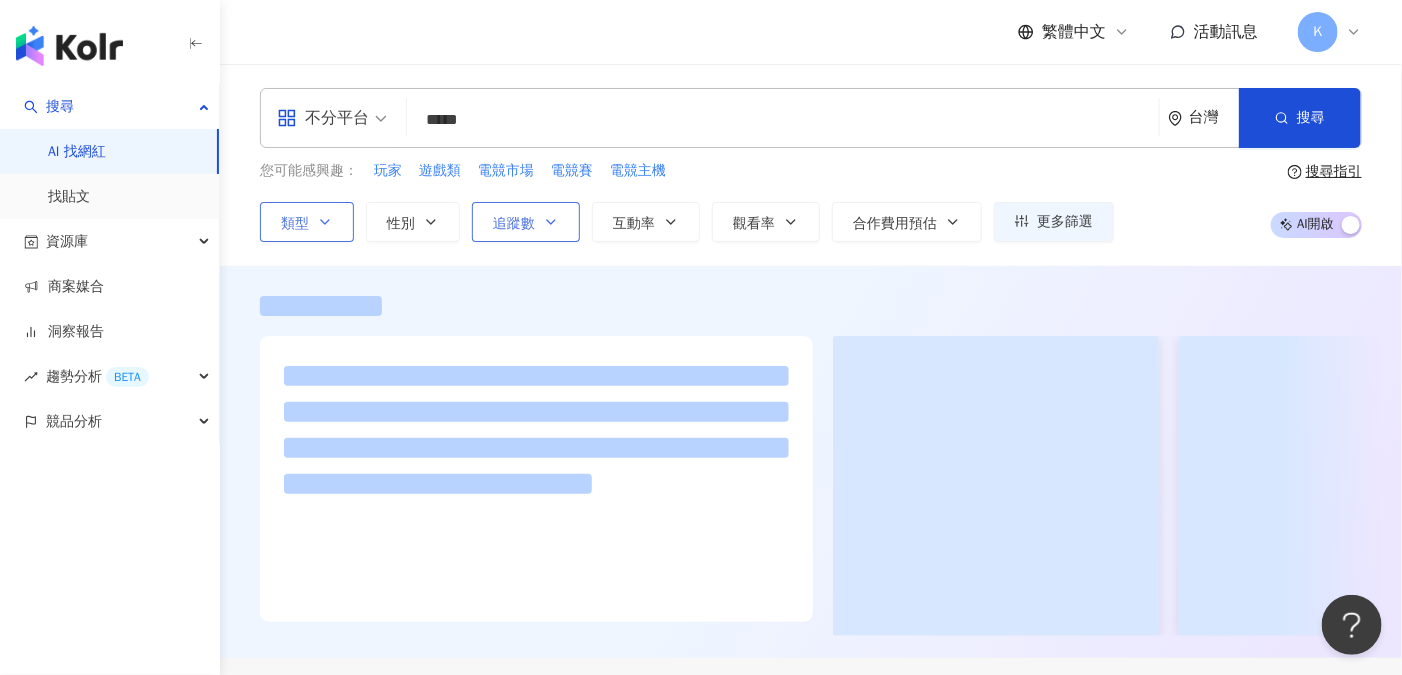 click 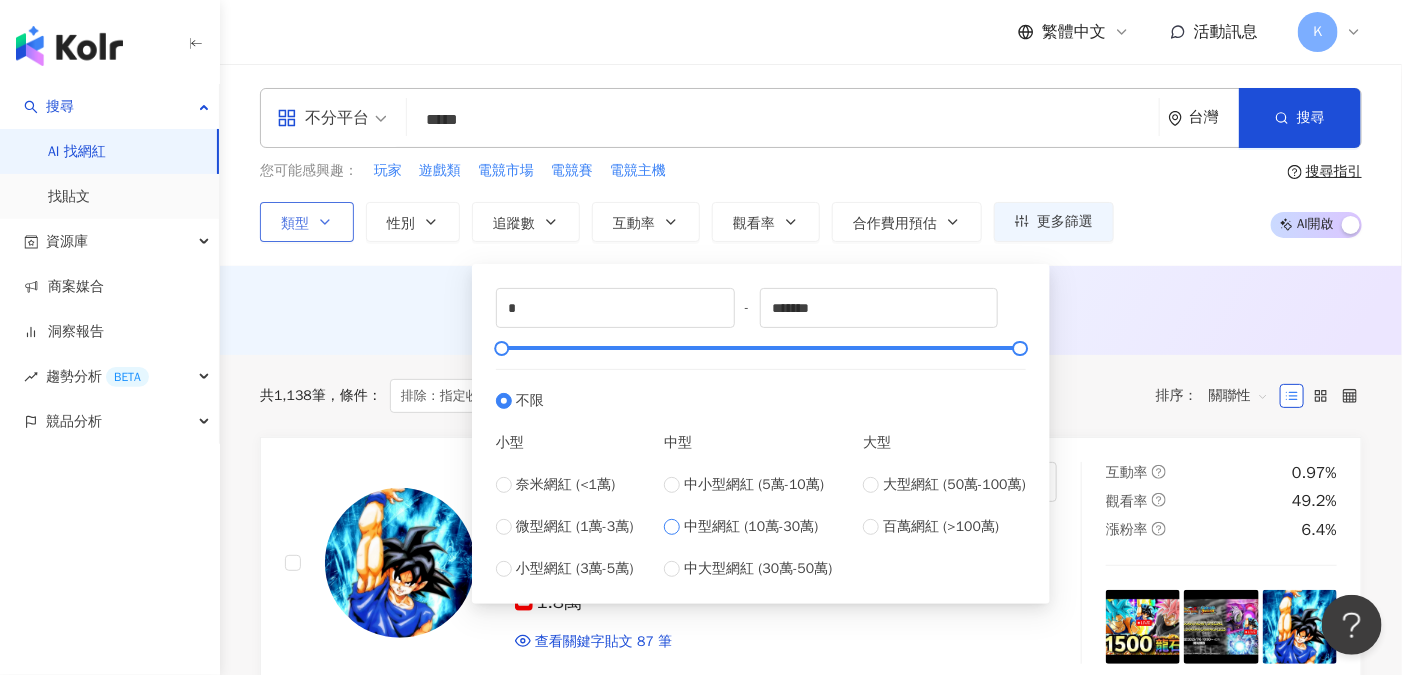 click on "中型網紅 (10萬-30萬)" at bounding box center [751, 527] 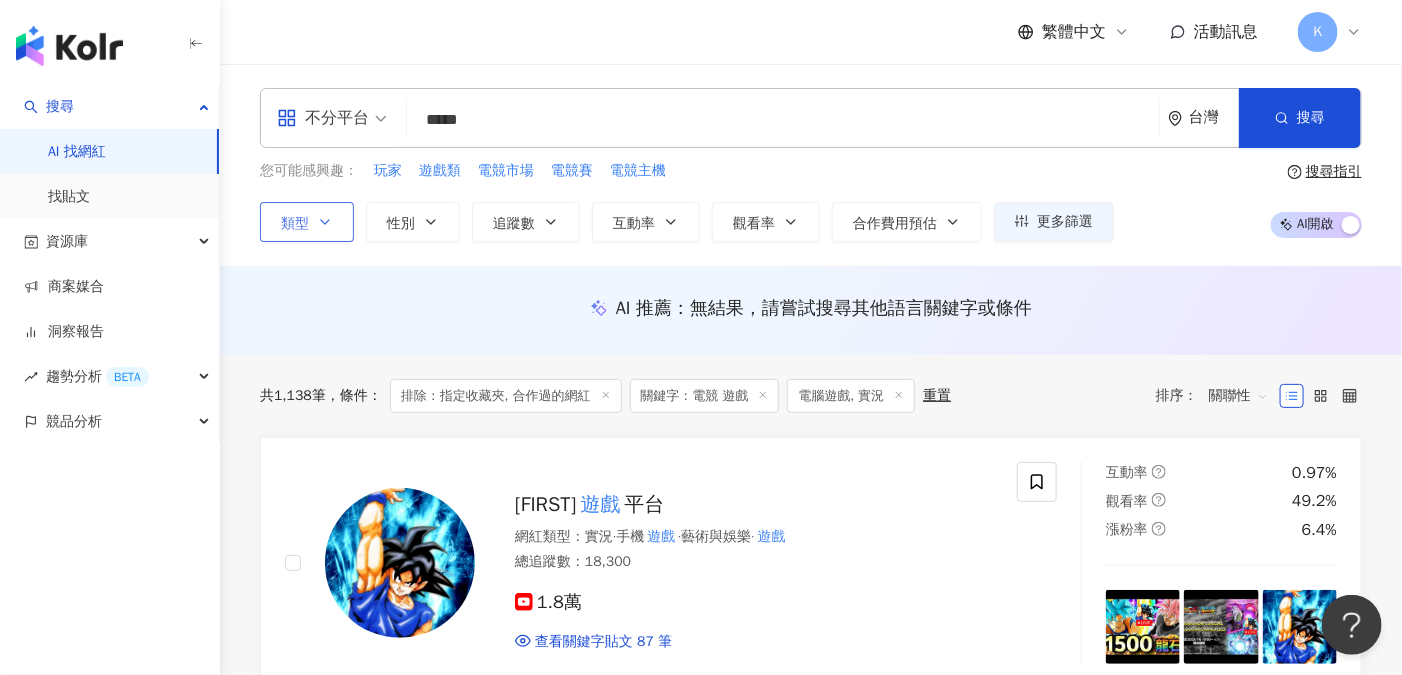 click on "AI 推薦 ： 無結果，請嘗試搜尋其他語言關鍵字或條件" at bounding box center (811, 308) 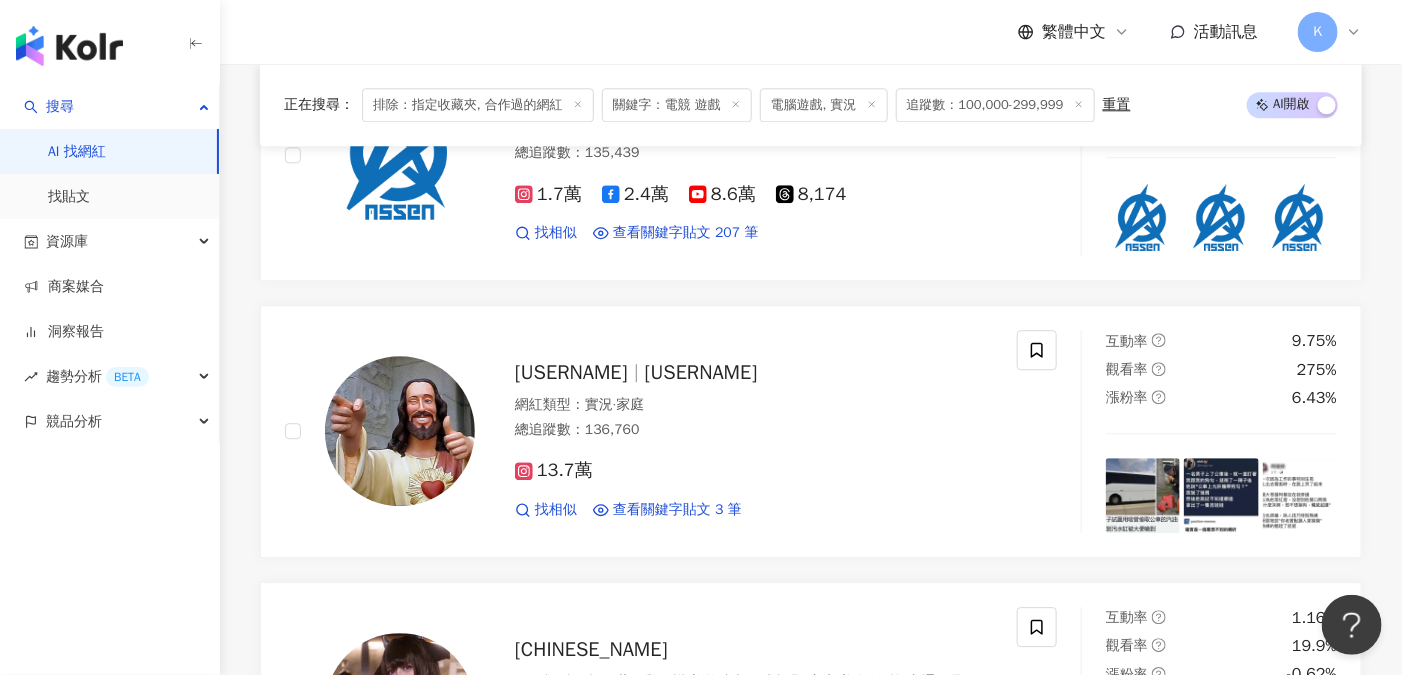 scroll, scrollTop: 1999, scrollLeft: 0, axis: vertical 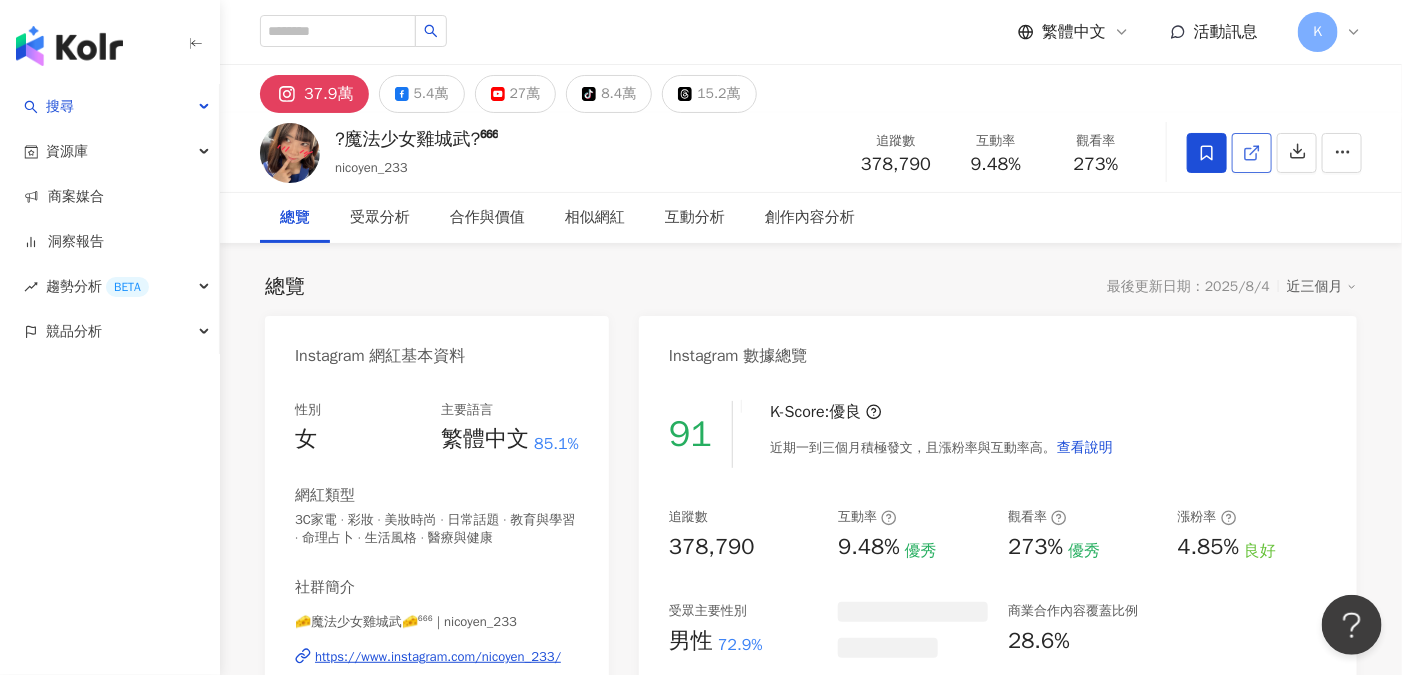 click 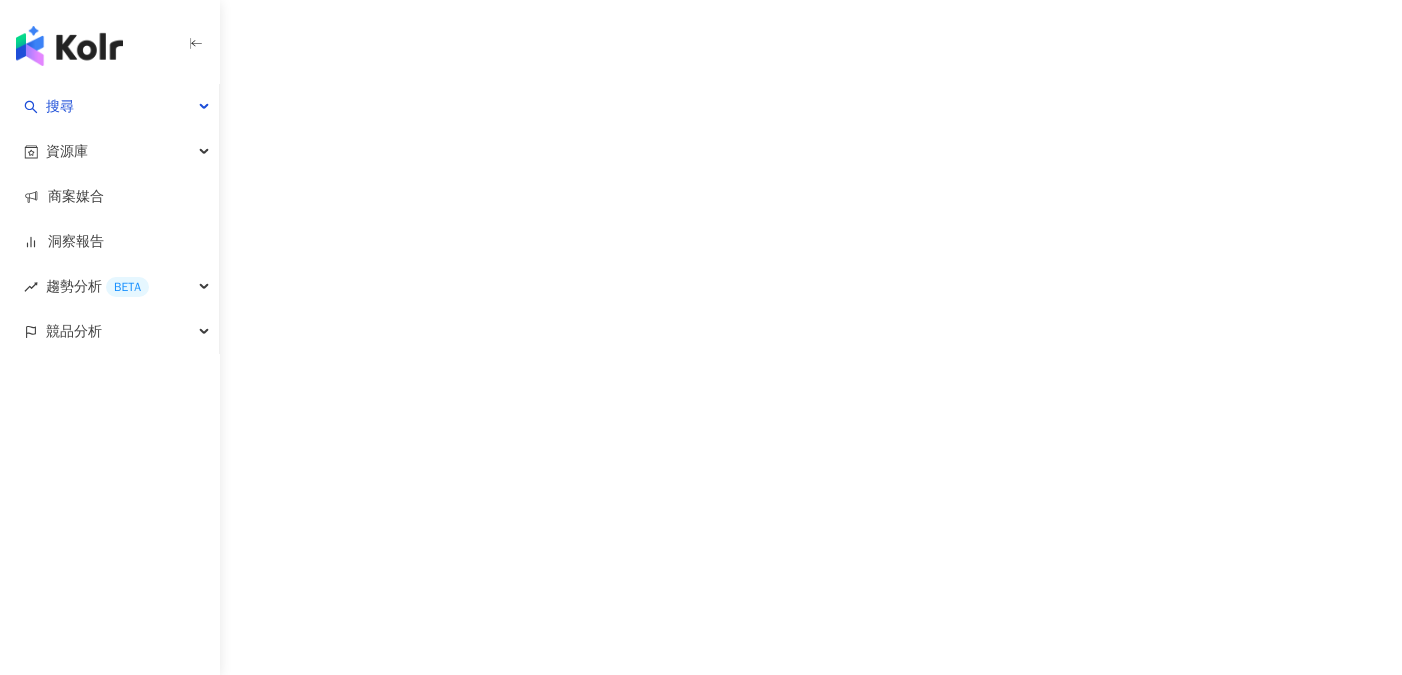 scroll, scrollTop: 0, scrollLeft: 0, axis: both 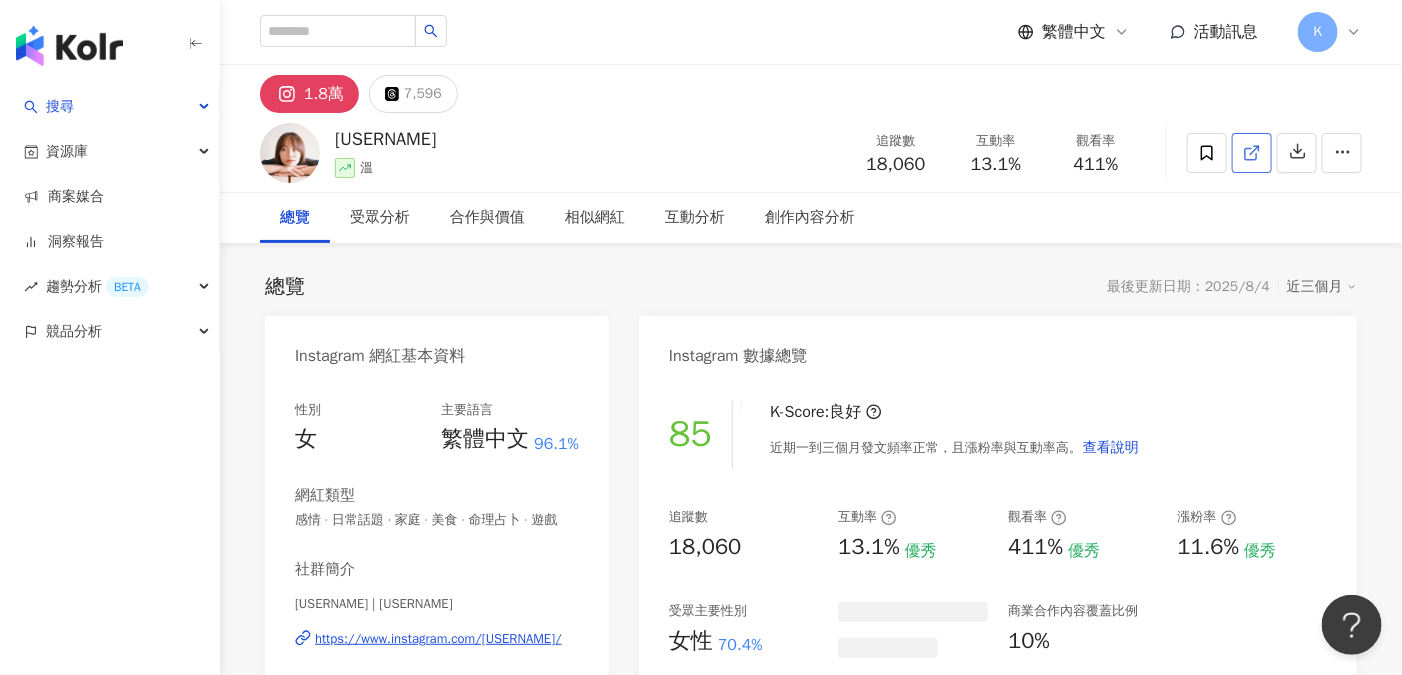 click 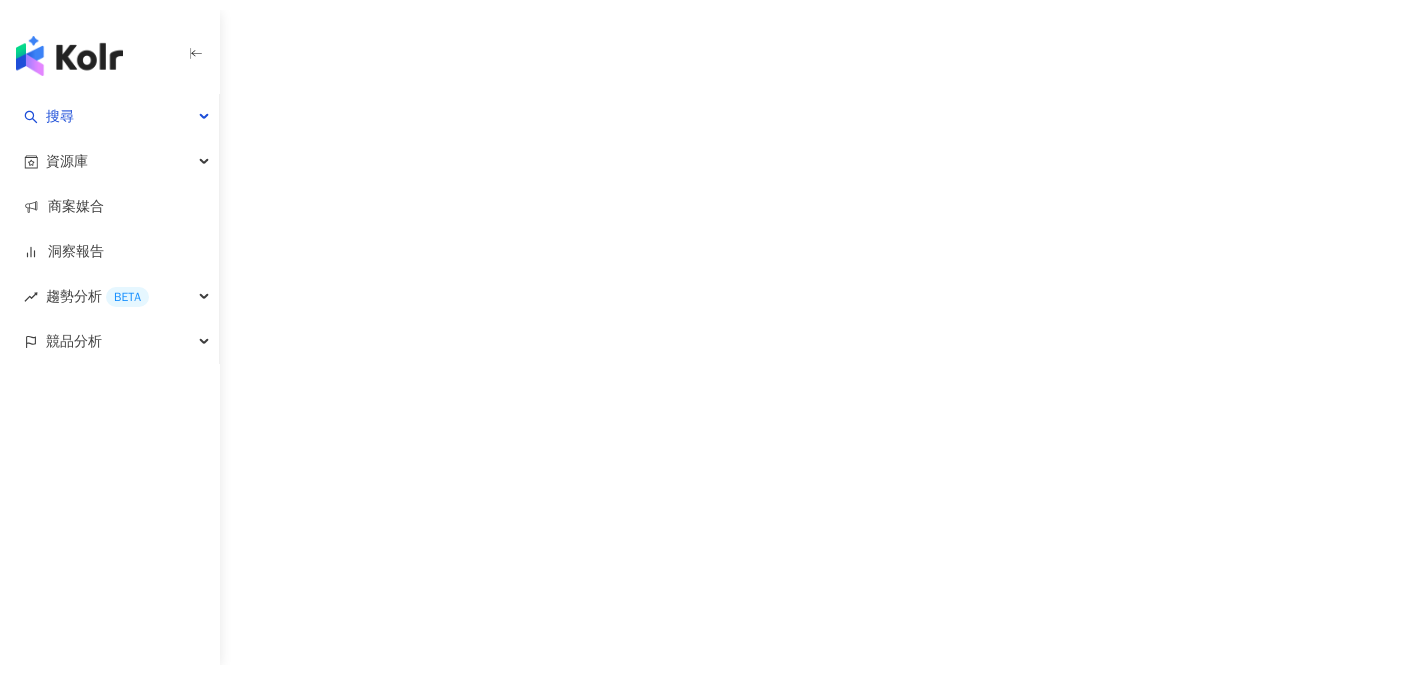 scroll, scrollTop: 0, scrollLeft: 0, axis: both 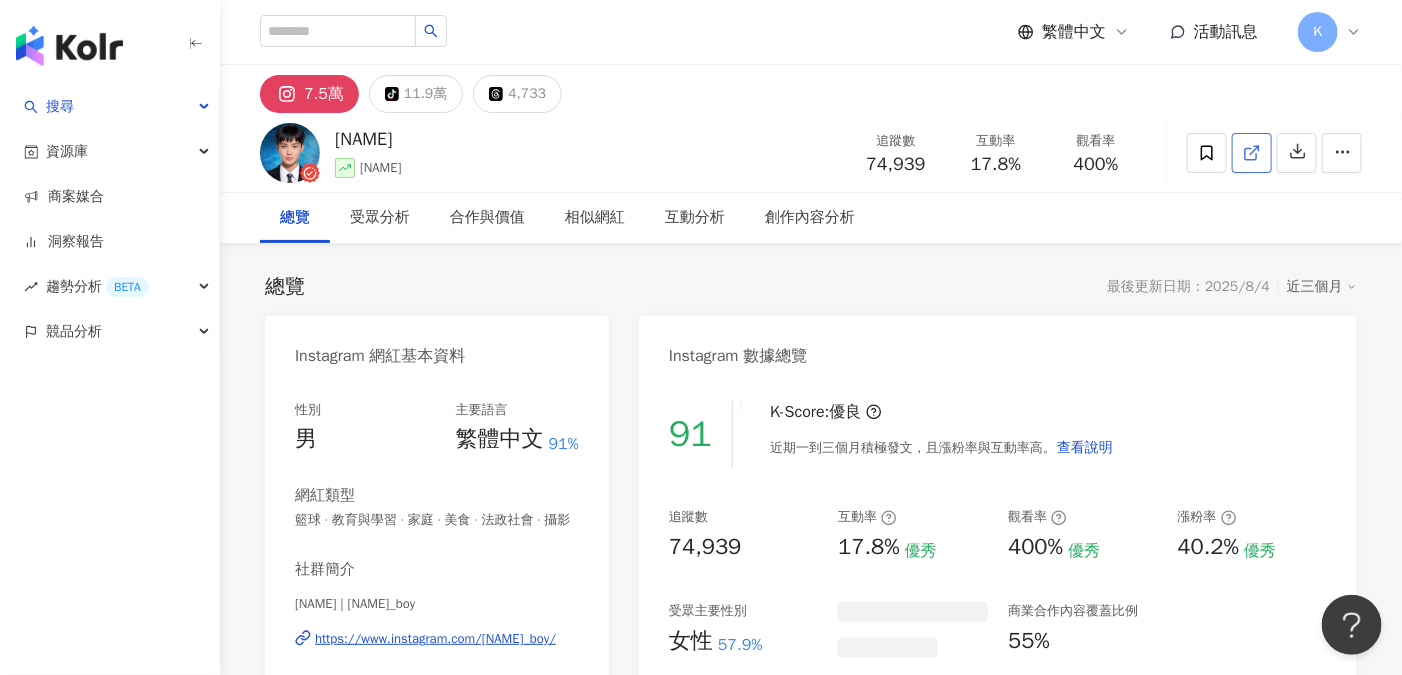 click 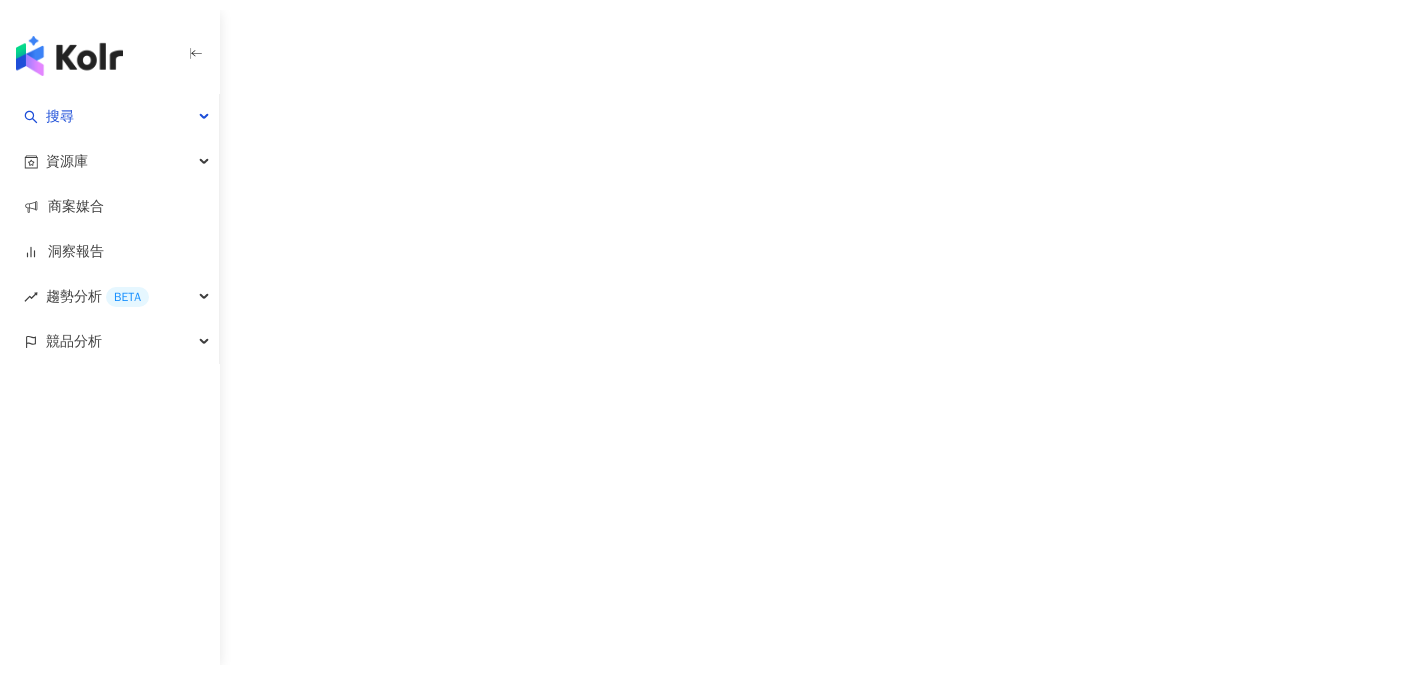 scroll, scrollTop: 0, scrollLeft: 0, axis: both 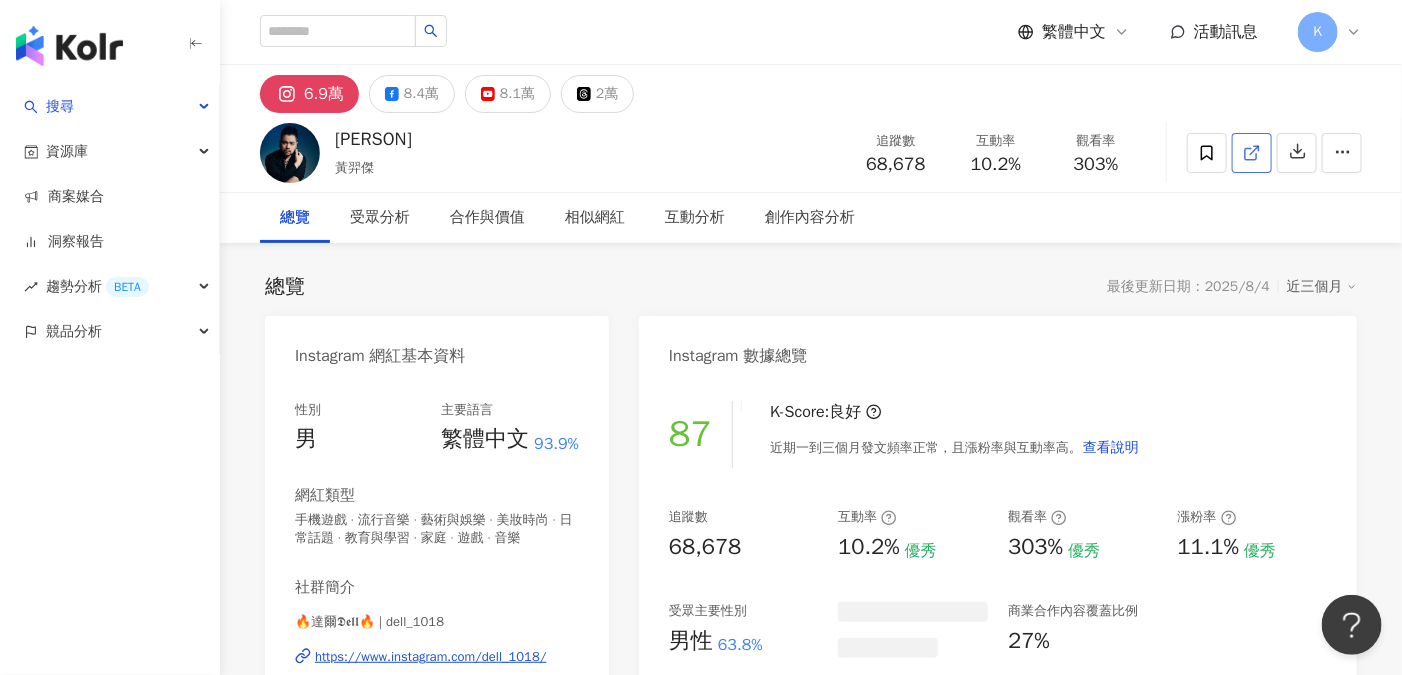 click at bounding box center [1252, 153] 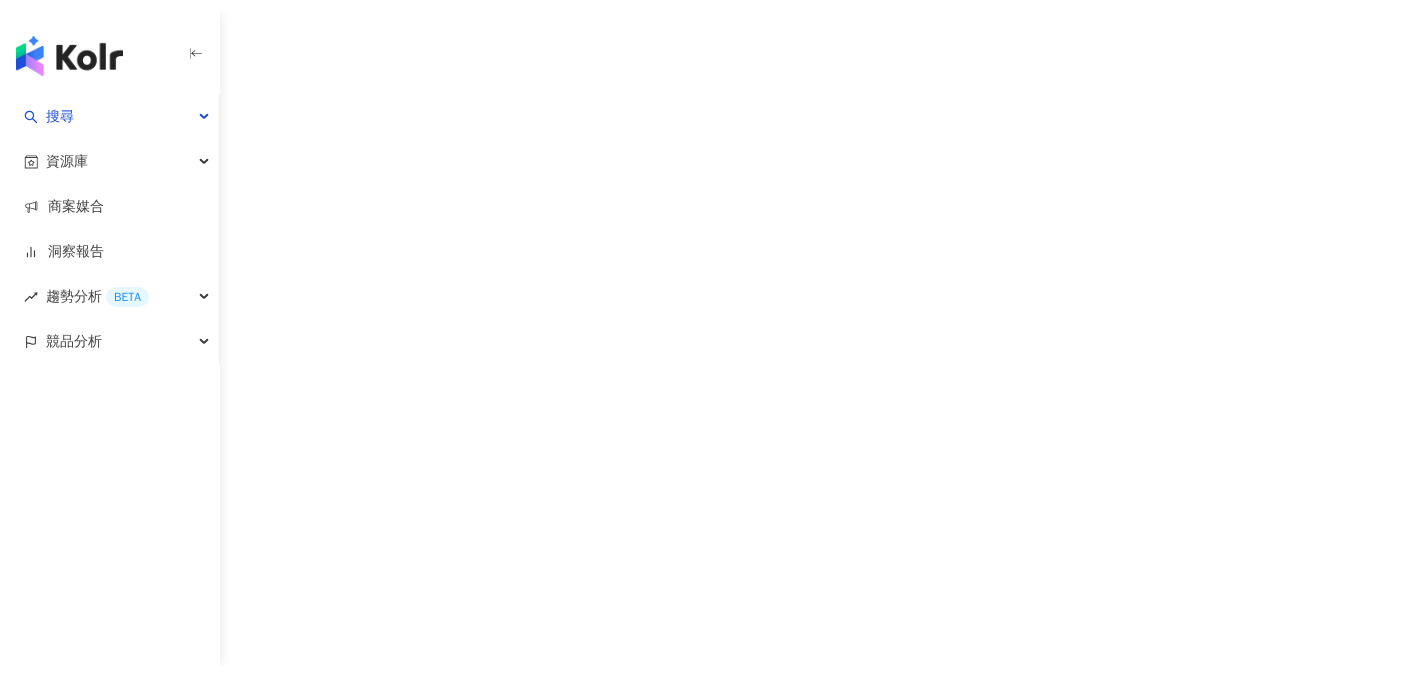 scroll, scrollTop: 0, scrollLeft: 0, axis: both 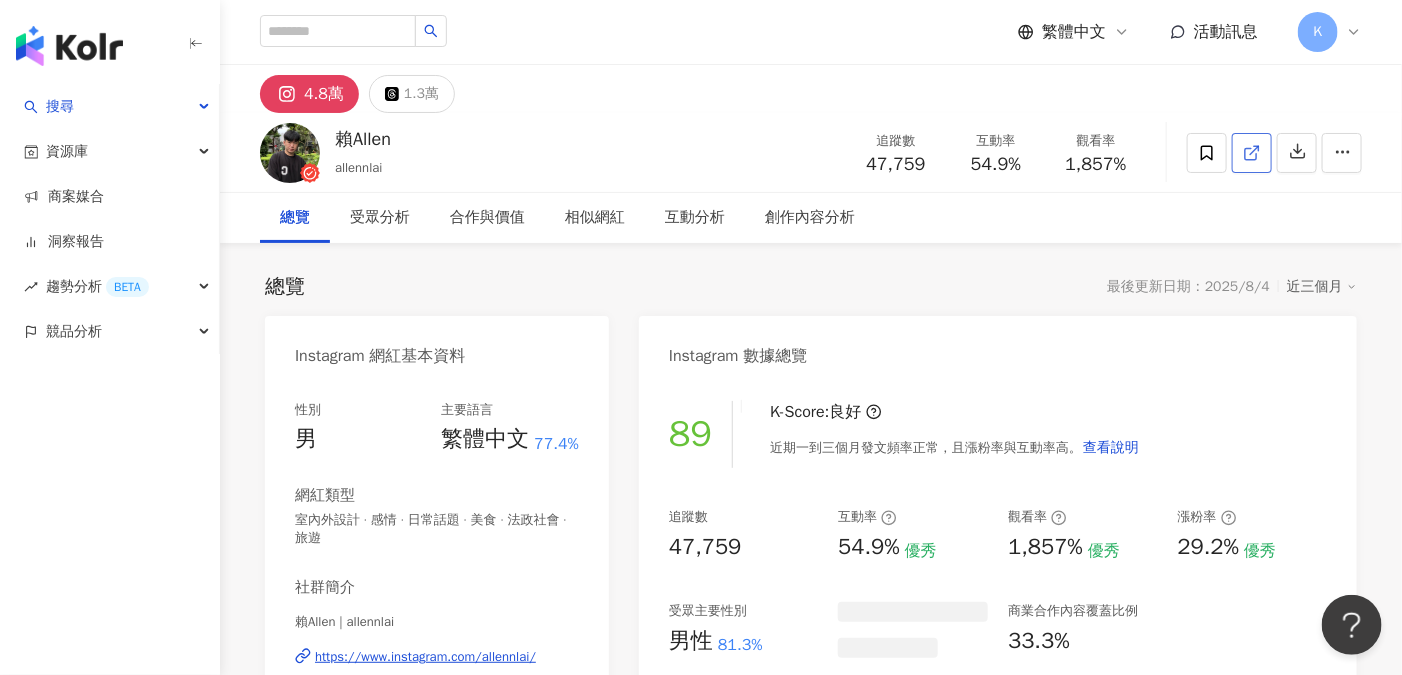 click 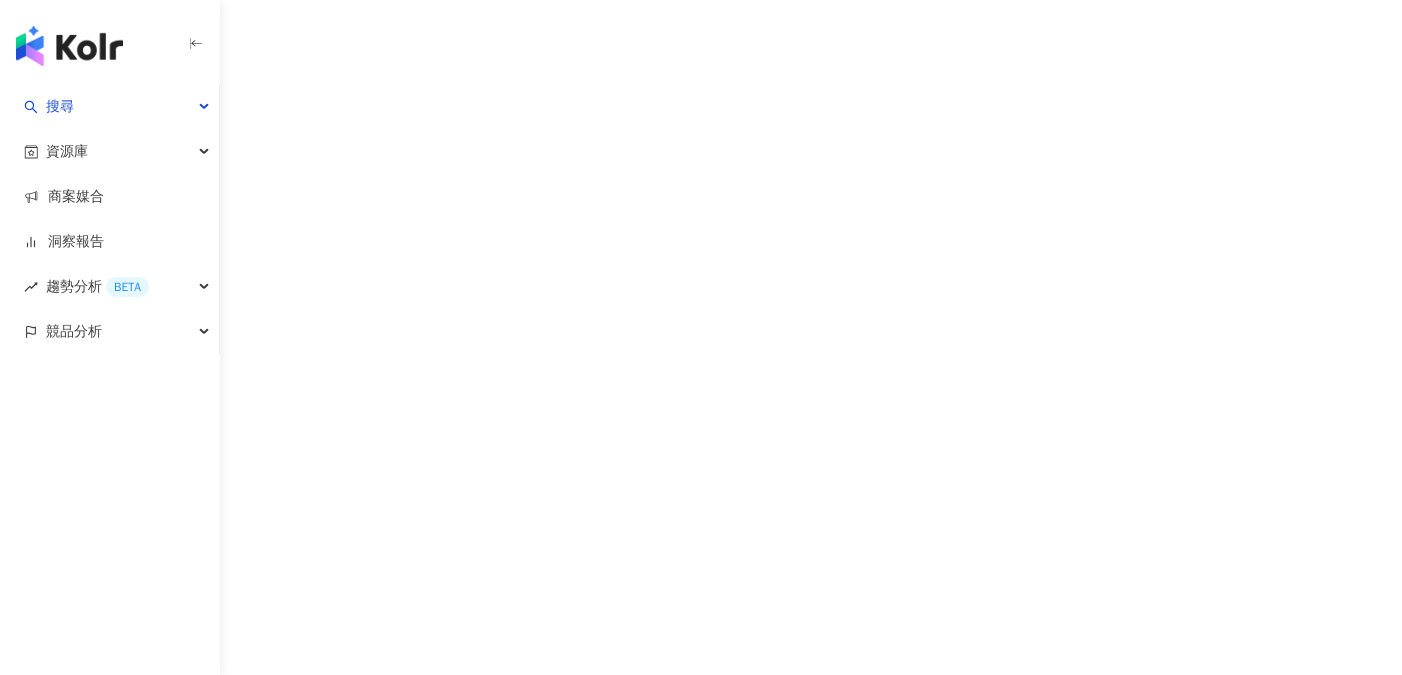 scroll, scrollTop: 0, scrollLeft: 0, axis: both 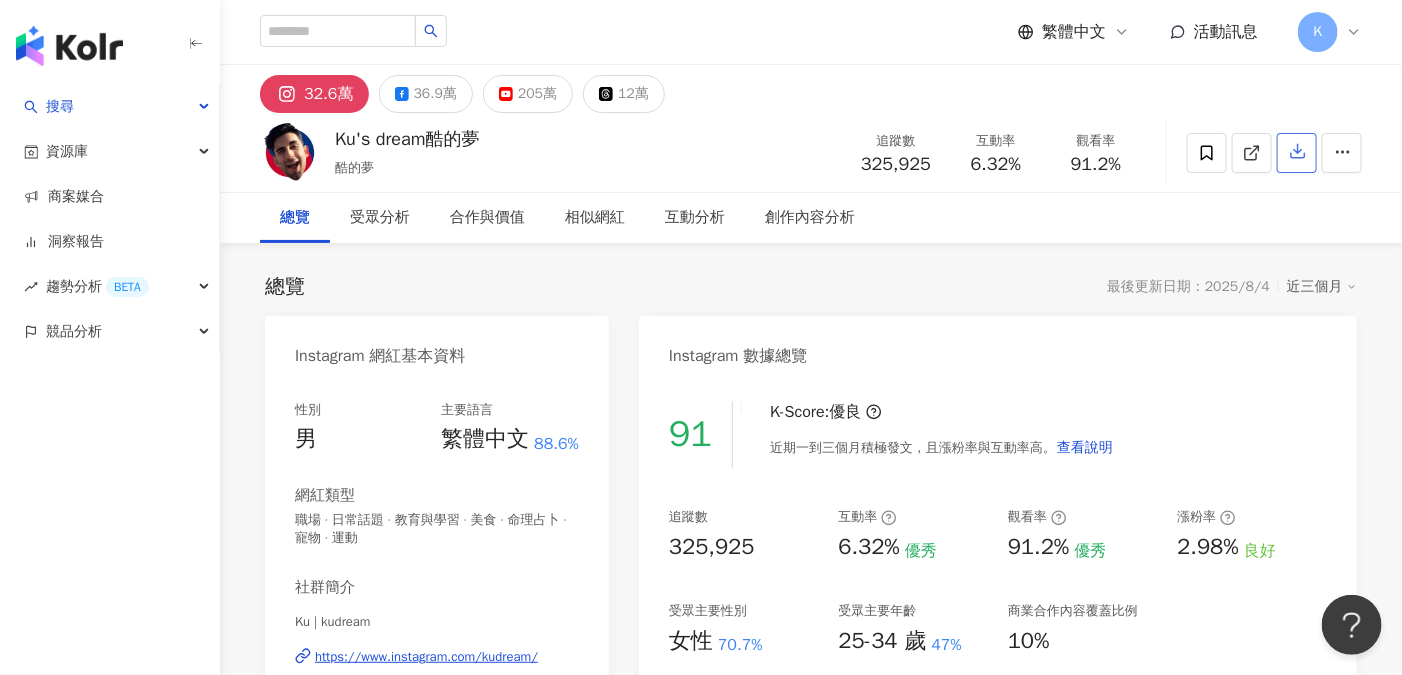 click 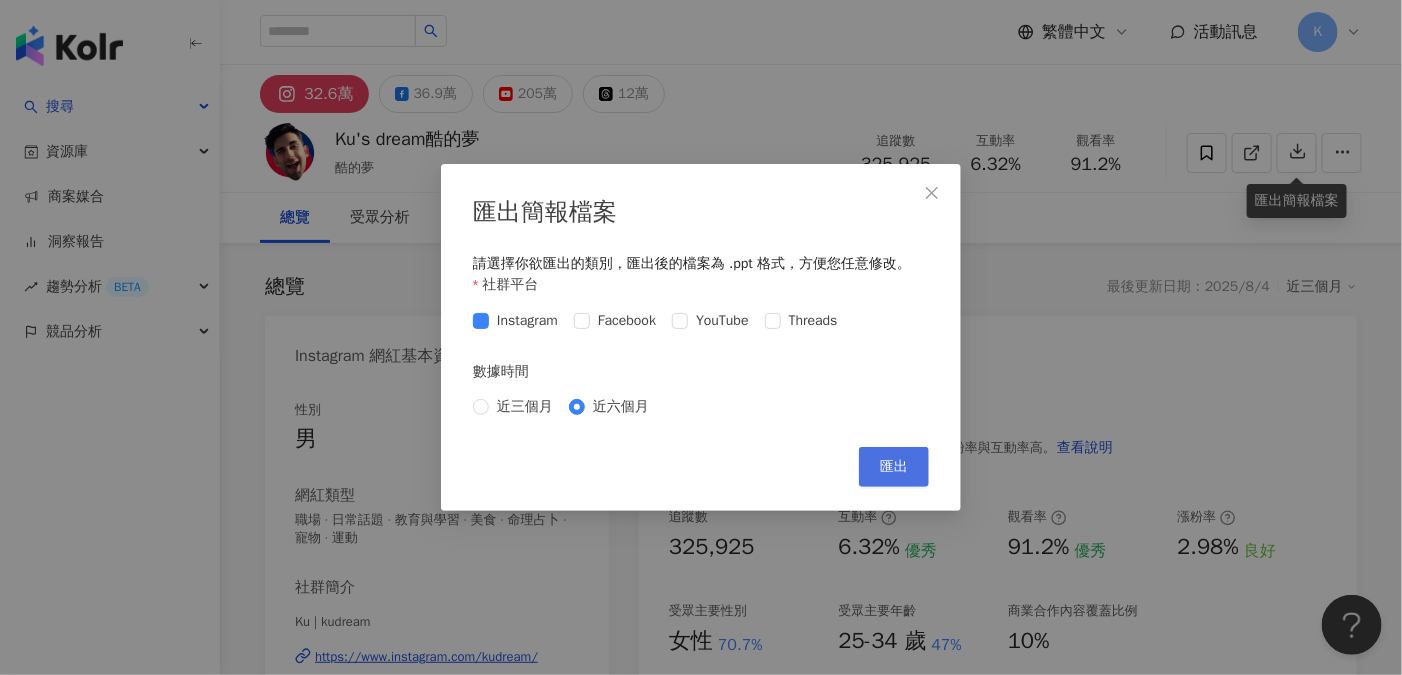 click on "匯出" at bounding box center [894, 467] 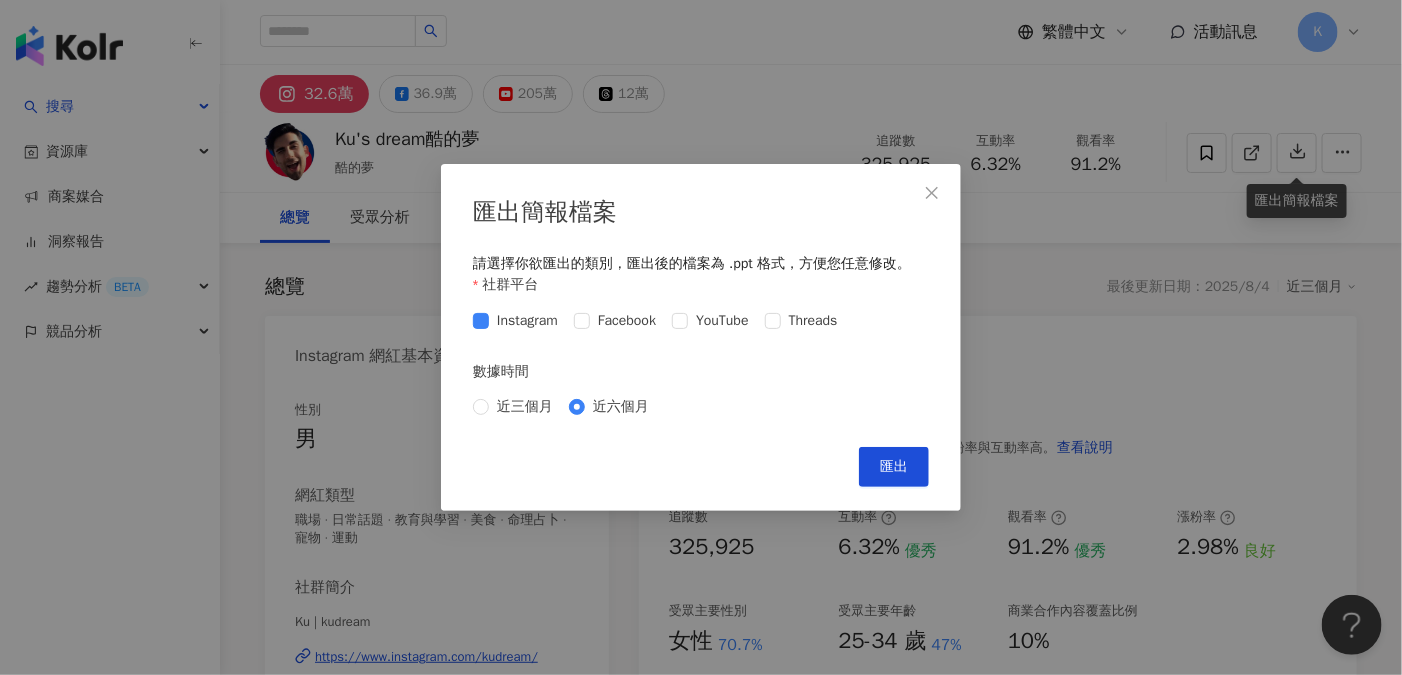 click on "匯出簡報檔案 請選擇你欲匯出的類別，匯出後的檔案為 .ppt 格式，方便您任意修改。 社群平台 Instagram Facebook YouTube Threads 數據時間 近三個月 近六個月 Cancel 匯出" at bounding box center [701, 337] 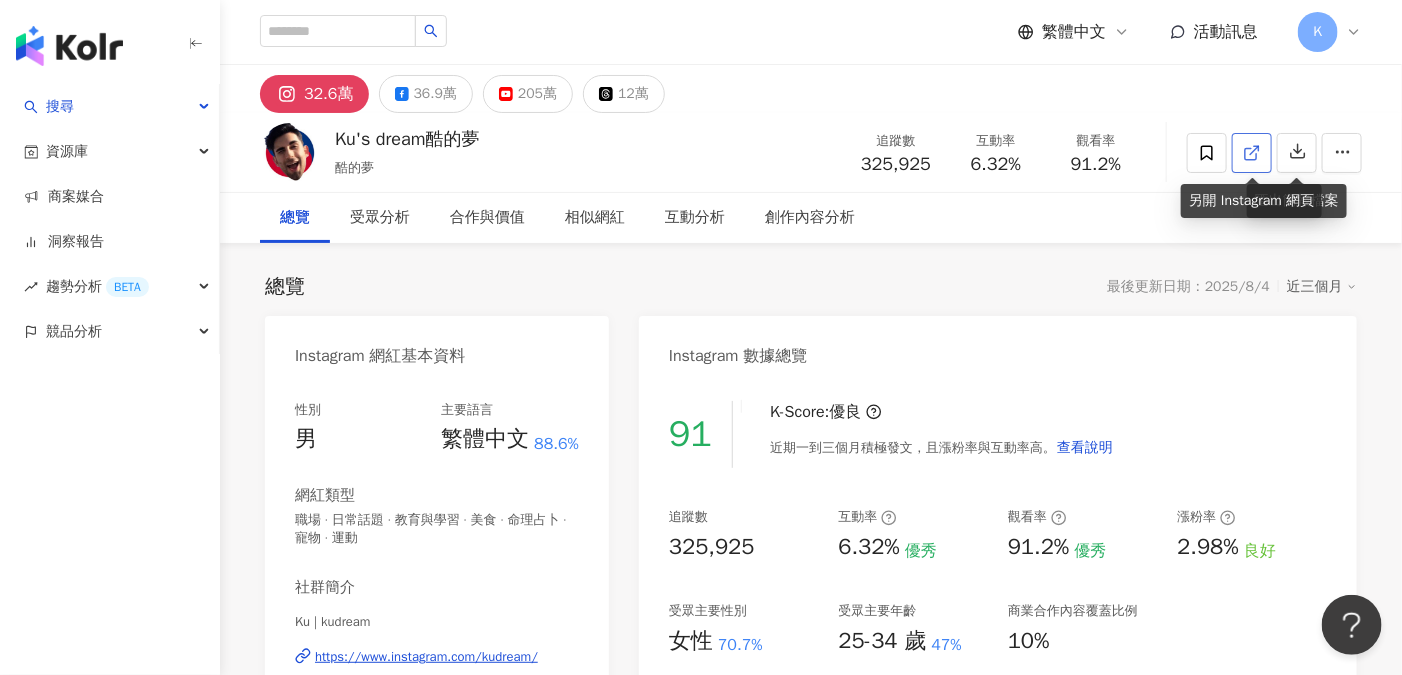 click 